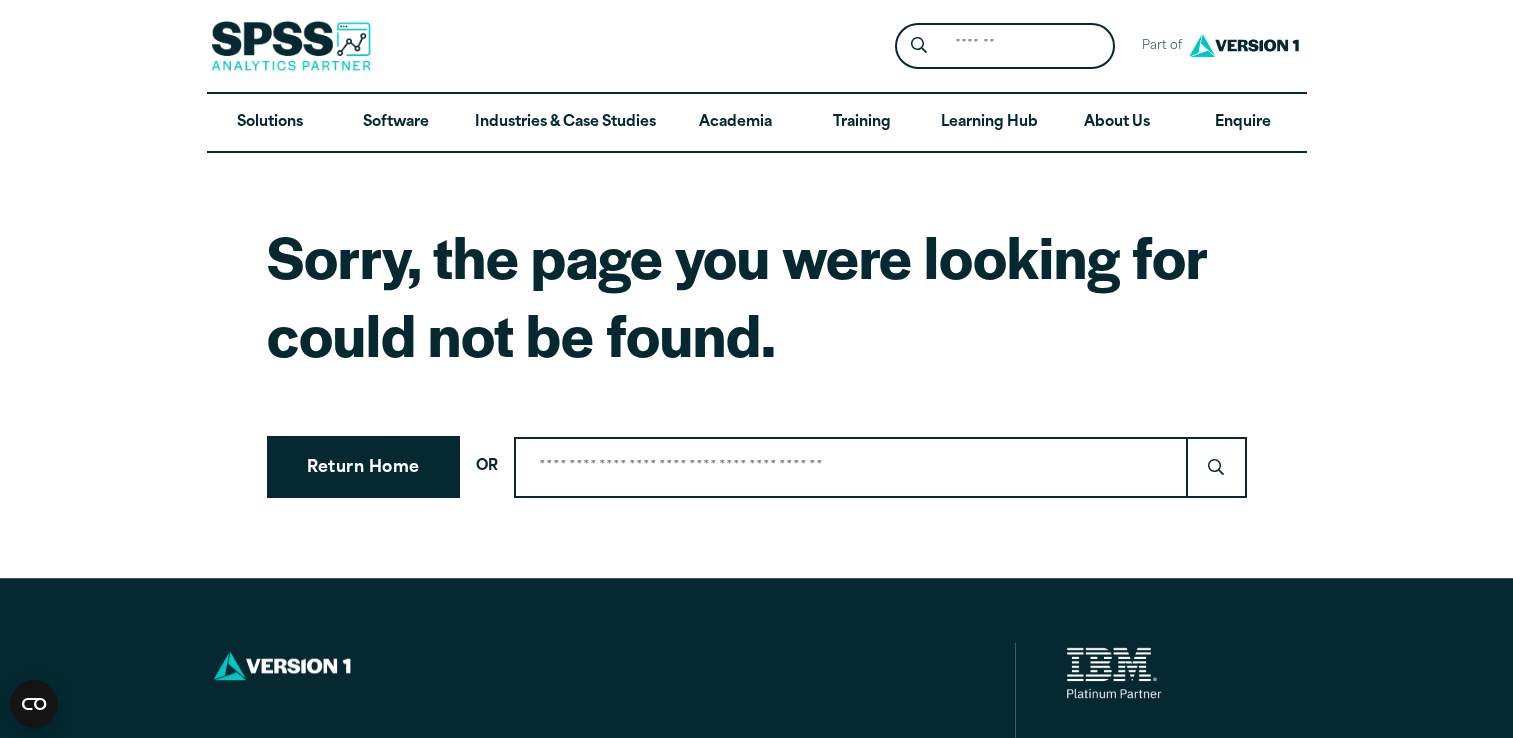 scroll, scrollTop: 0, scrollLeft: 0, axis: both 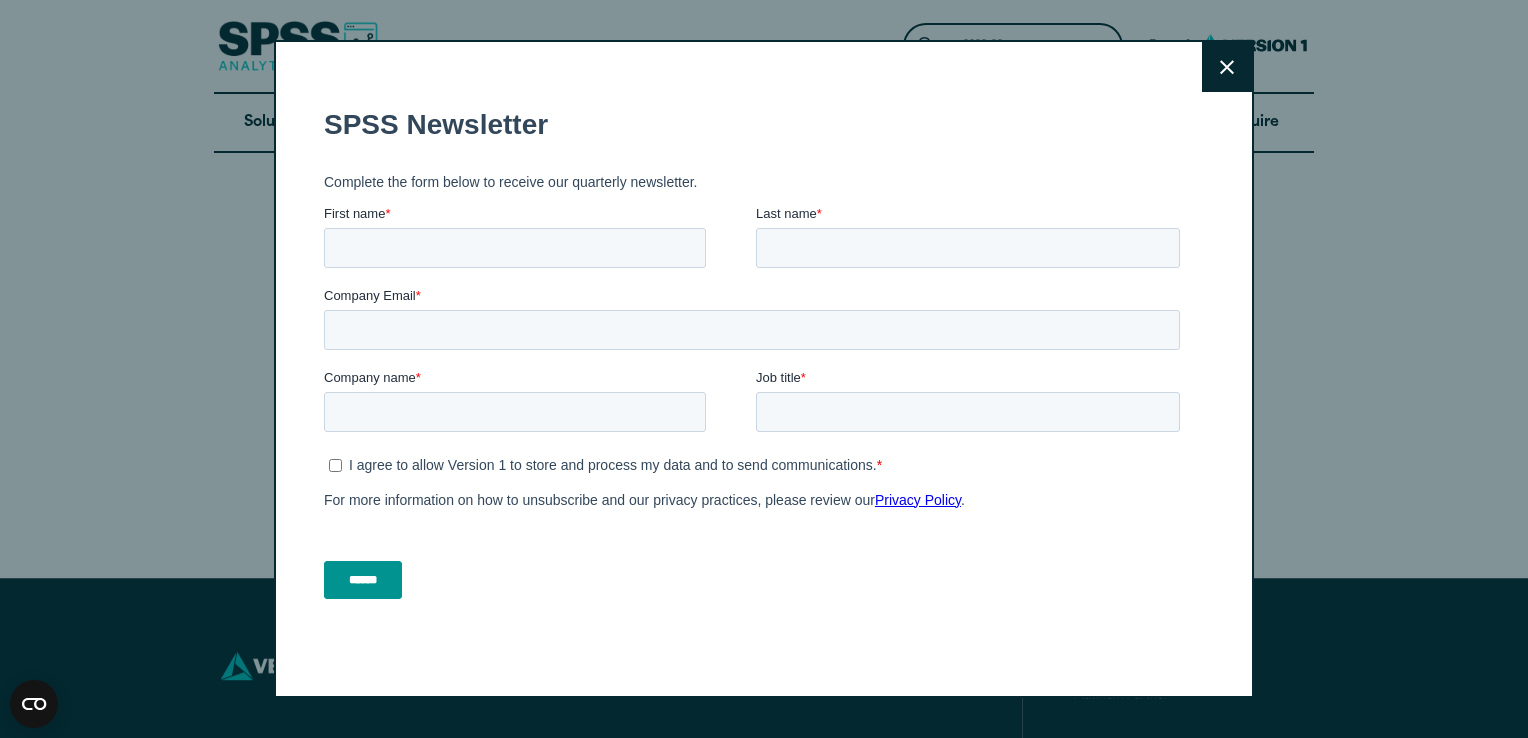 click 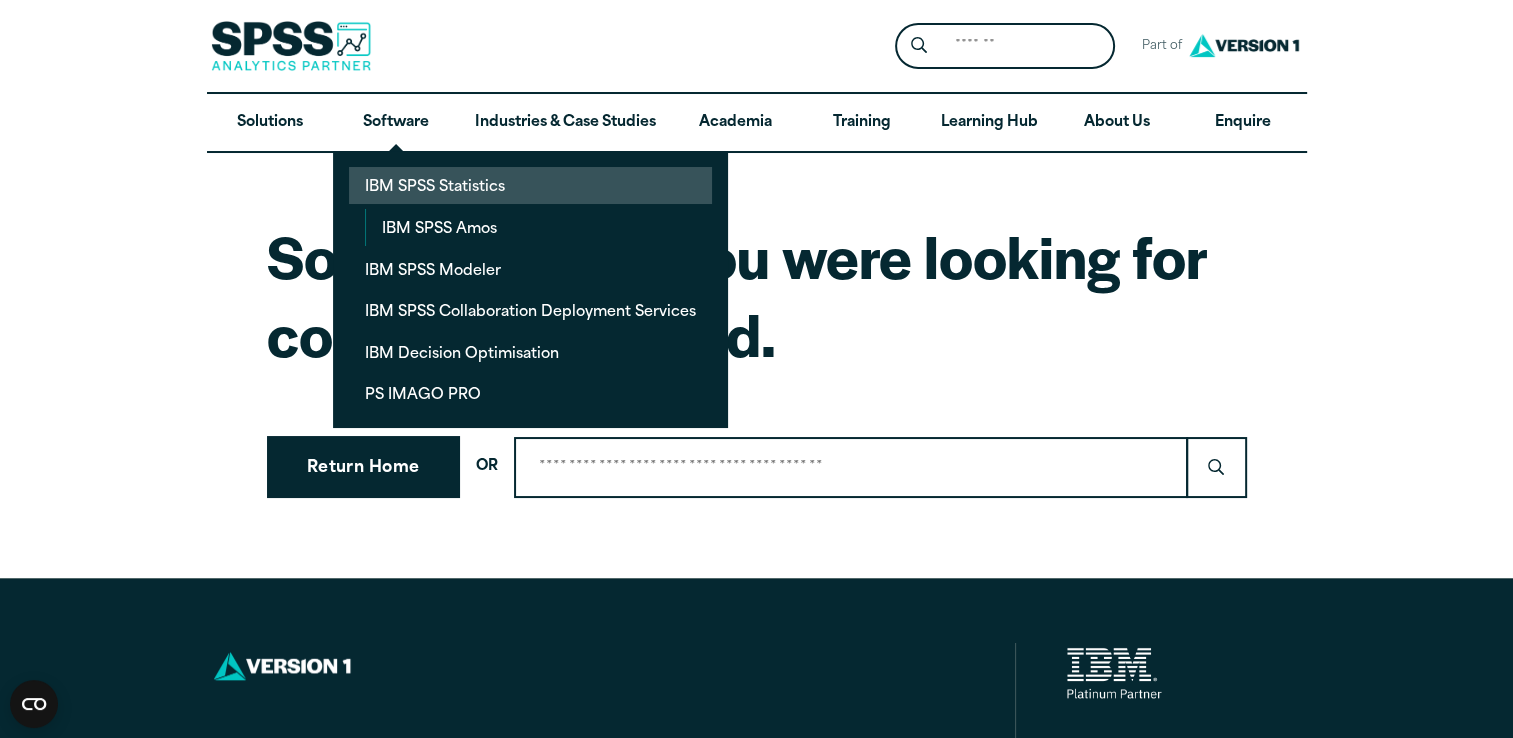 click on "IBM SPSS Statistics" at bounding box center (530, 185) 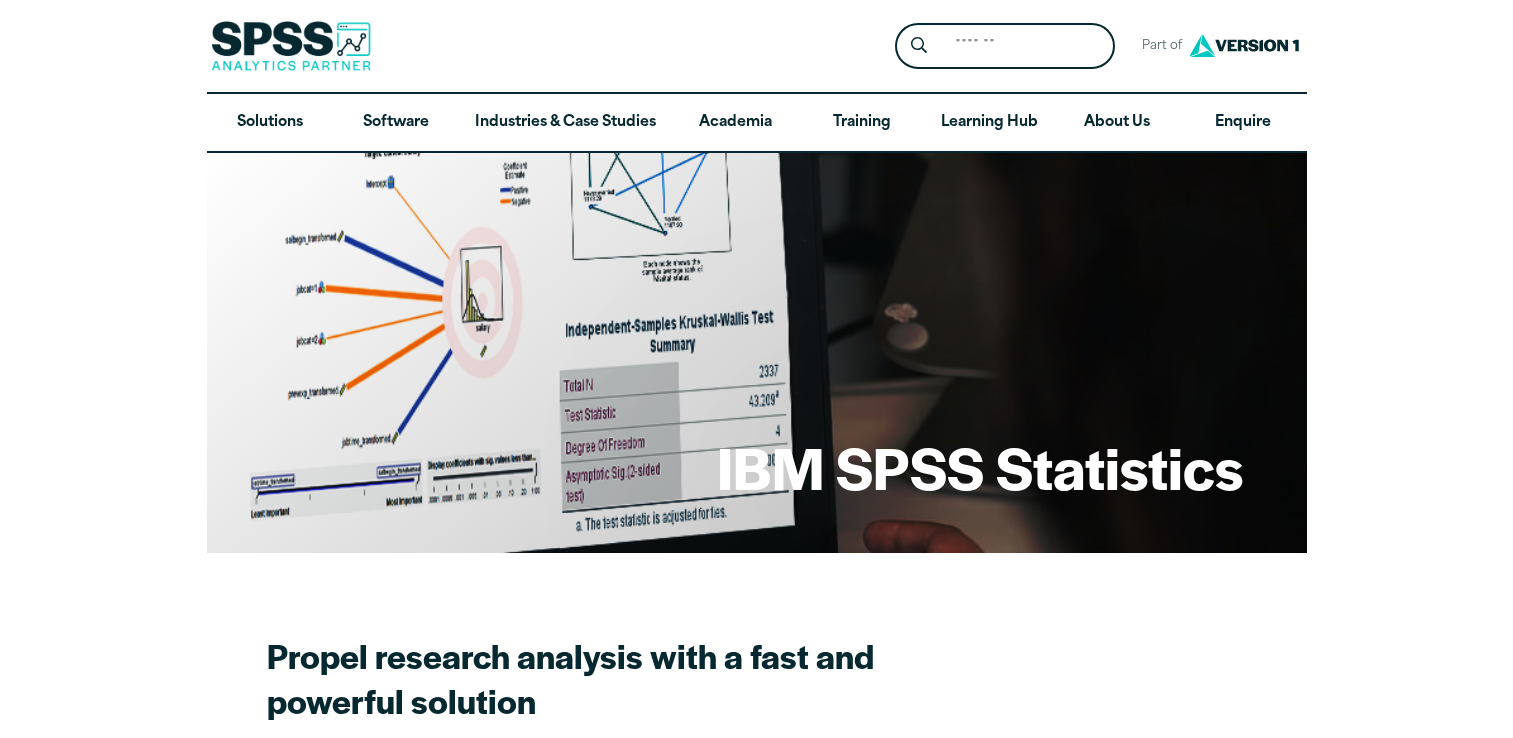 scroll, scrollTop: 0, scrollLeft: 0, axis: both 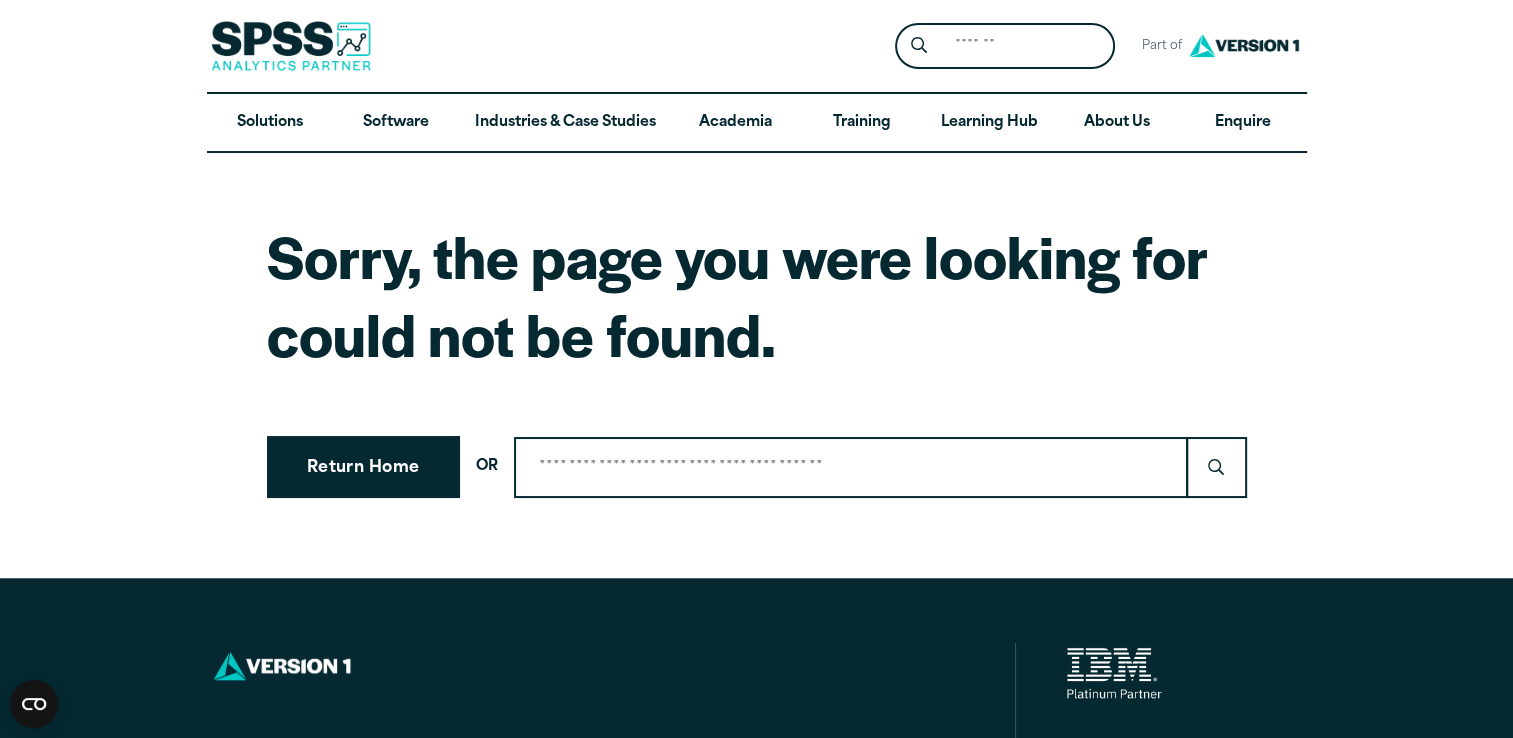 click on "Search for:" at bounding box center (851, 467) 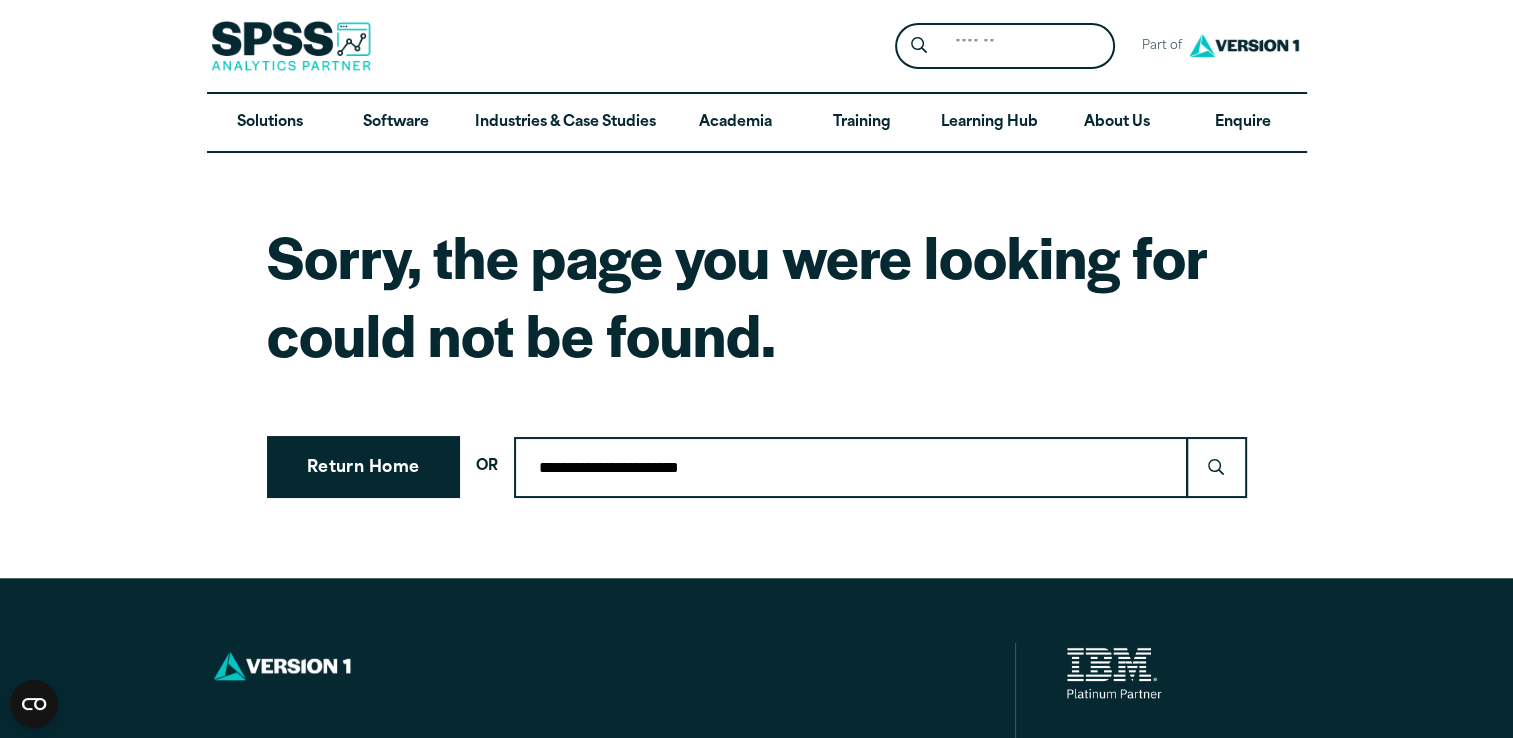 type on "**********" 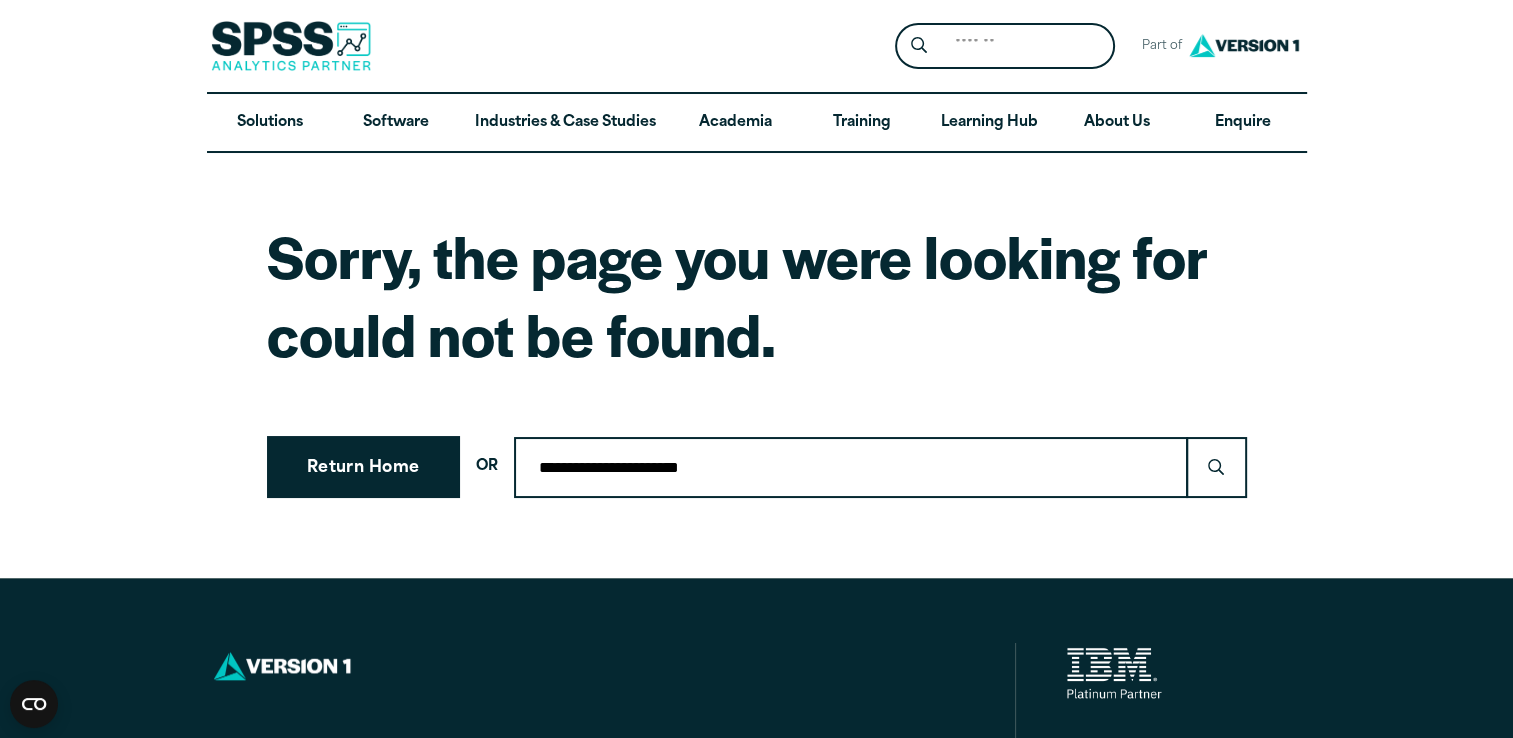 click on "******" at bounding box center [1216, 467] 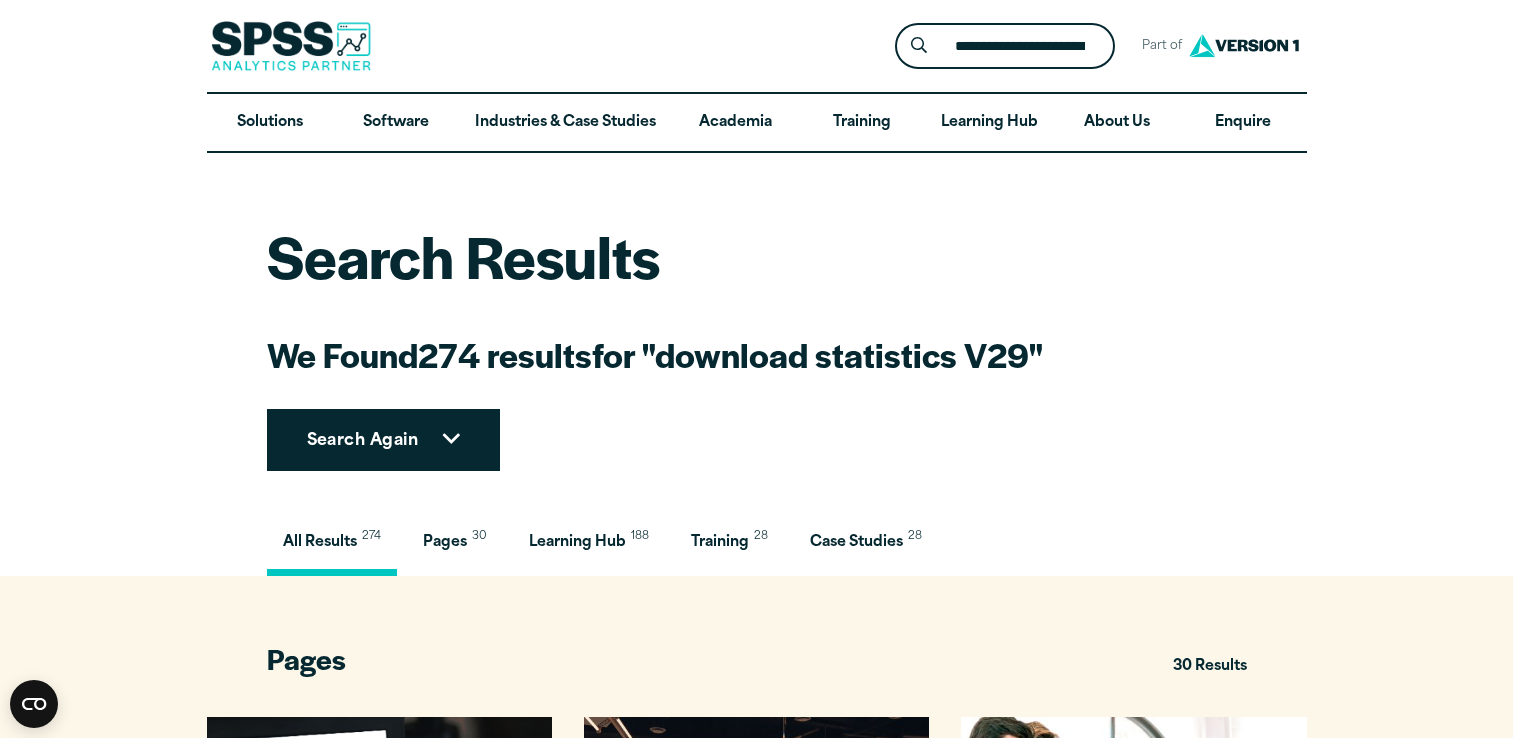 scroll, scrollTop: 0, scrollLeft: 0, axis: both 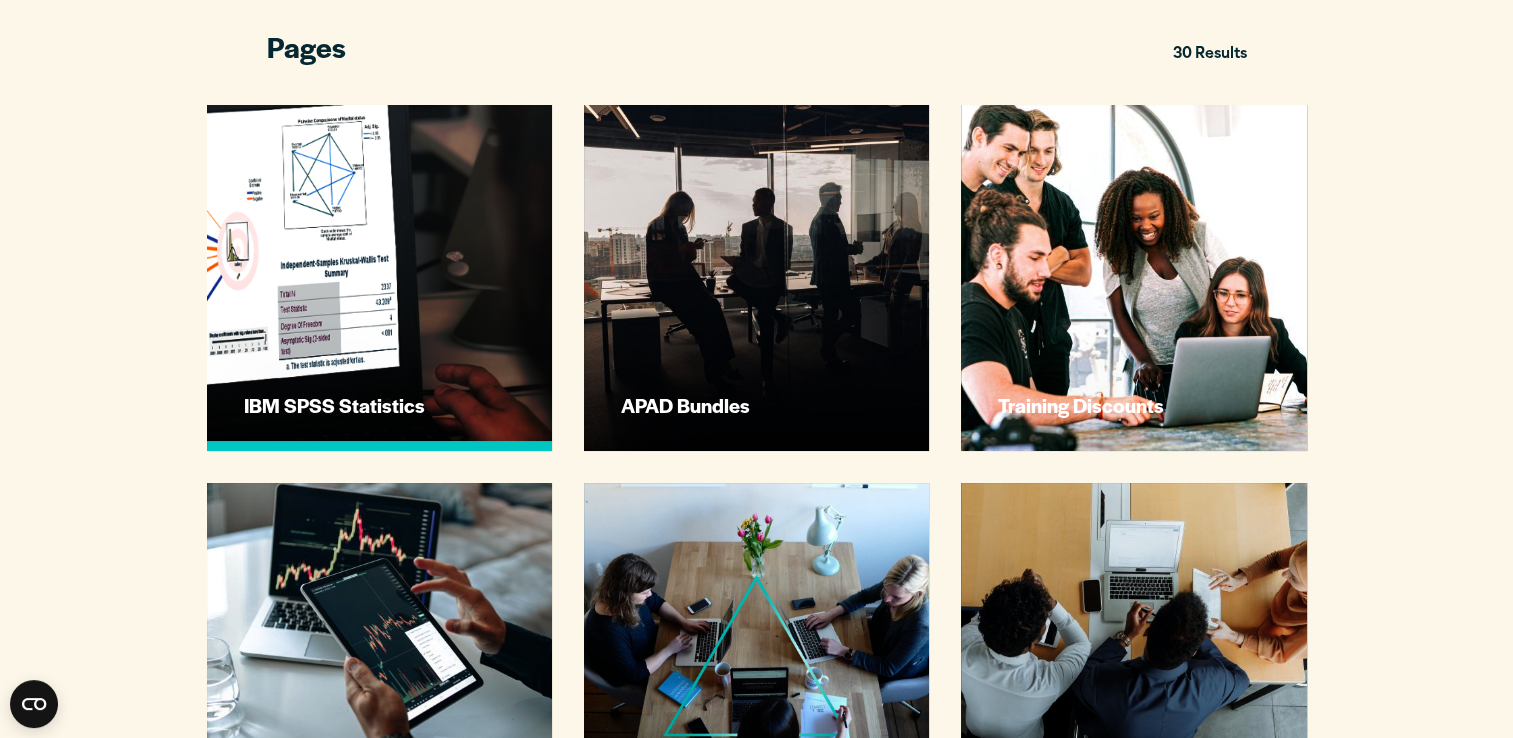 click on "IBM SPSS Statistics" at bounding box center (382, 405) 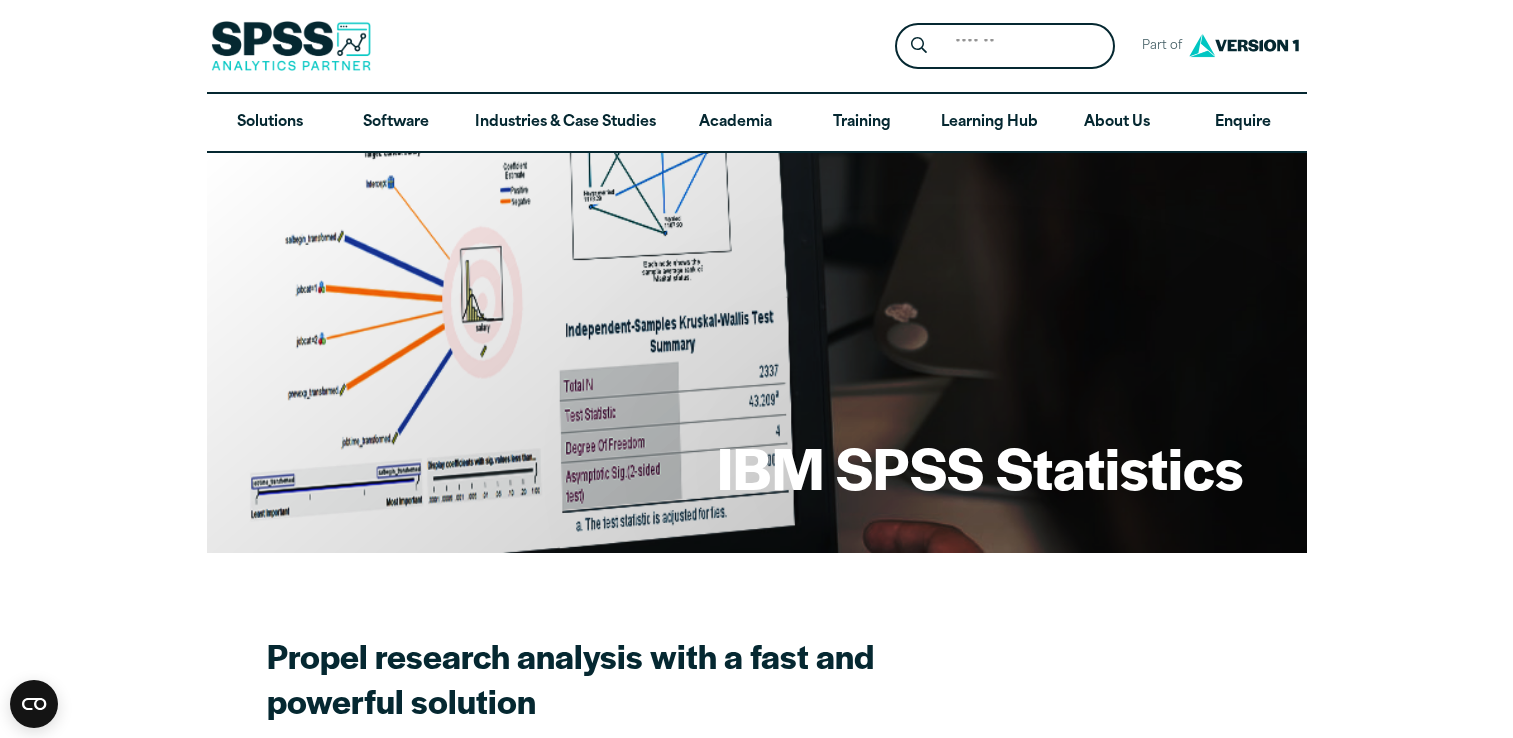 scroll, scrollTop: 0, scrollLeft: 0, axis: both 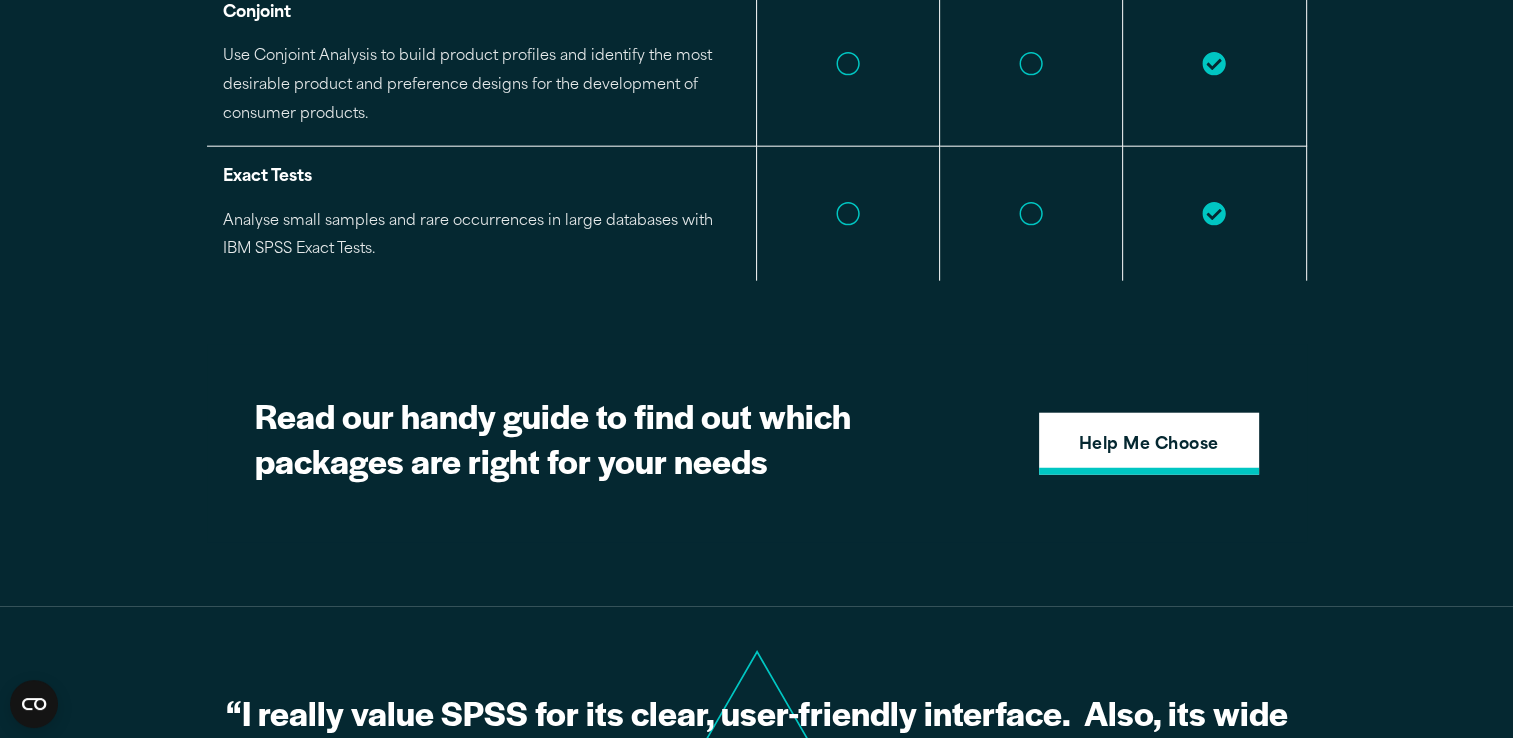 click on "Help Me Choose" at bounding box center [1149, 444] 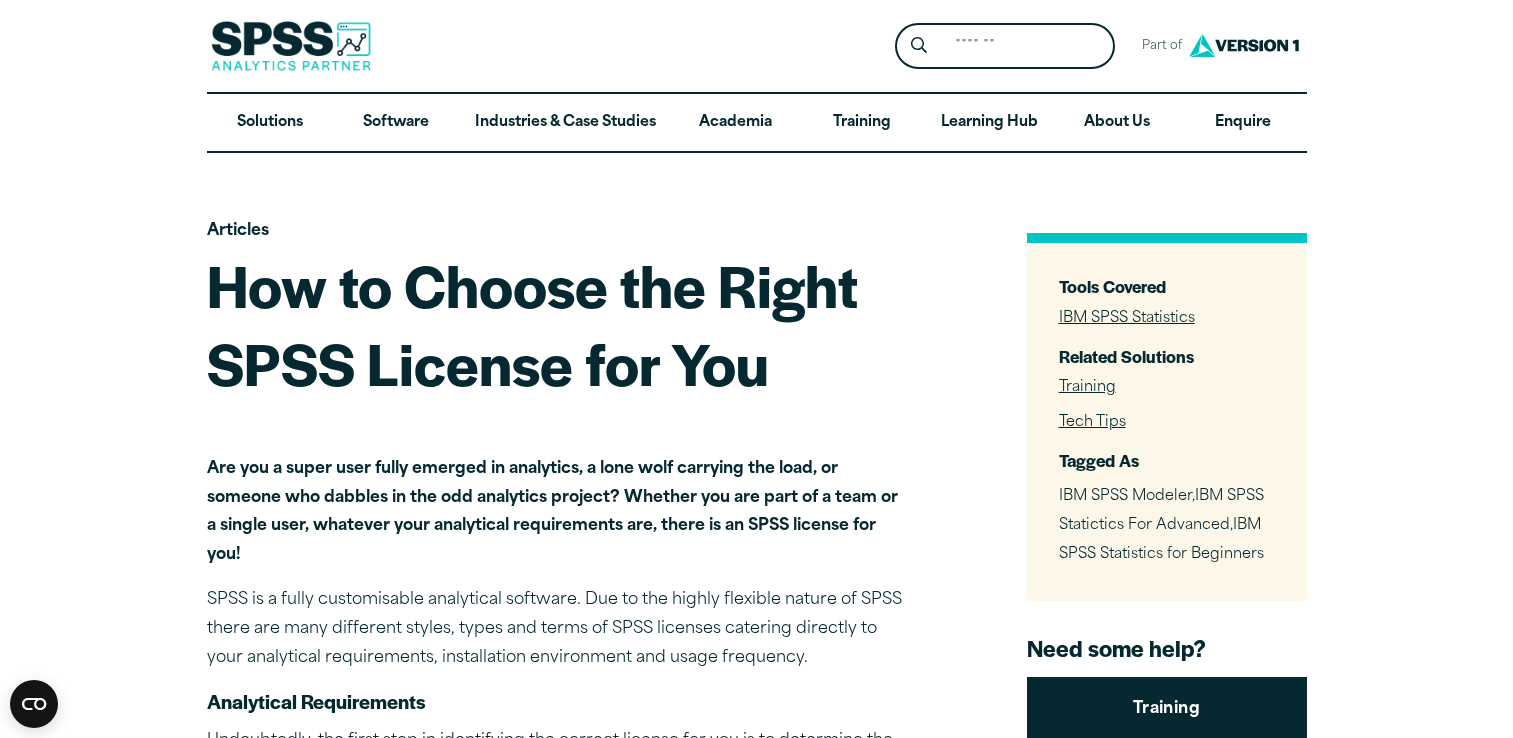 scroll, scrollTop: 0, scrollLeft: 0, axis: both 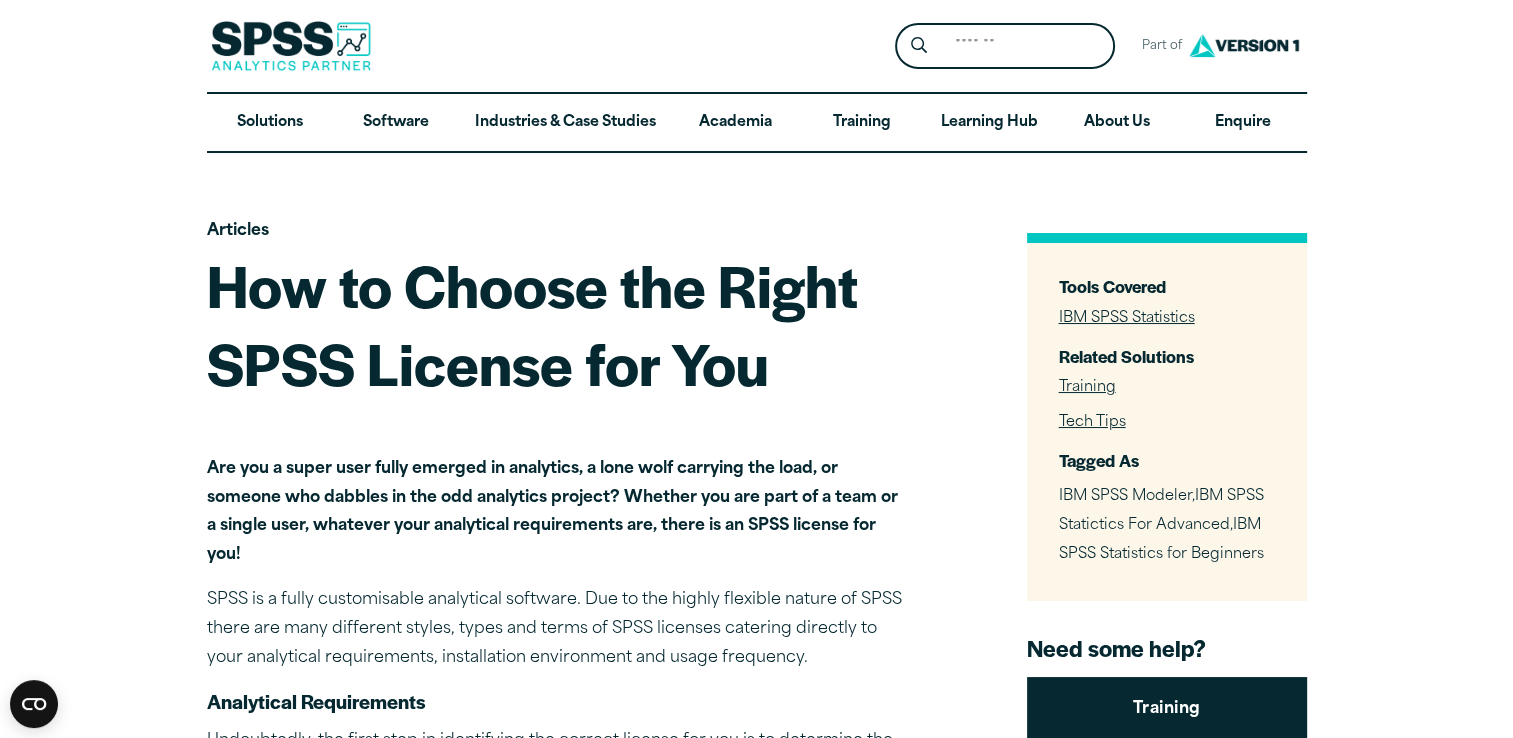 click on "IBM SPSS Statistics" at bounding box center (1127, 318) 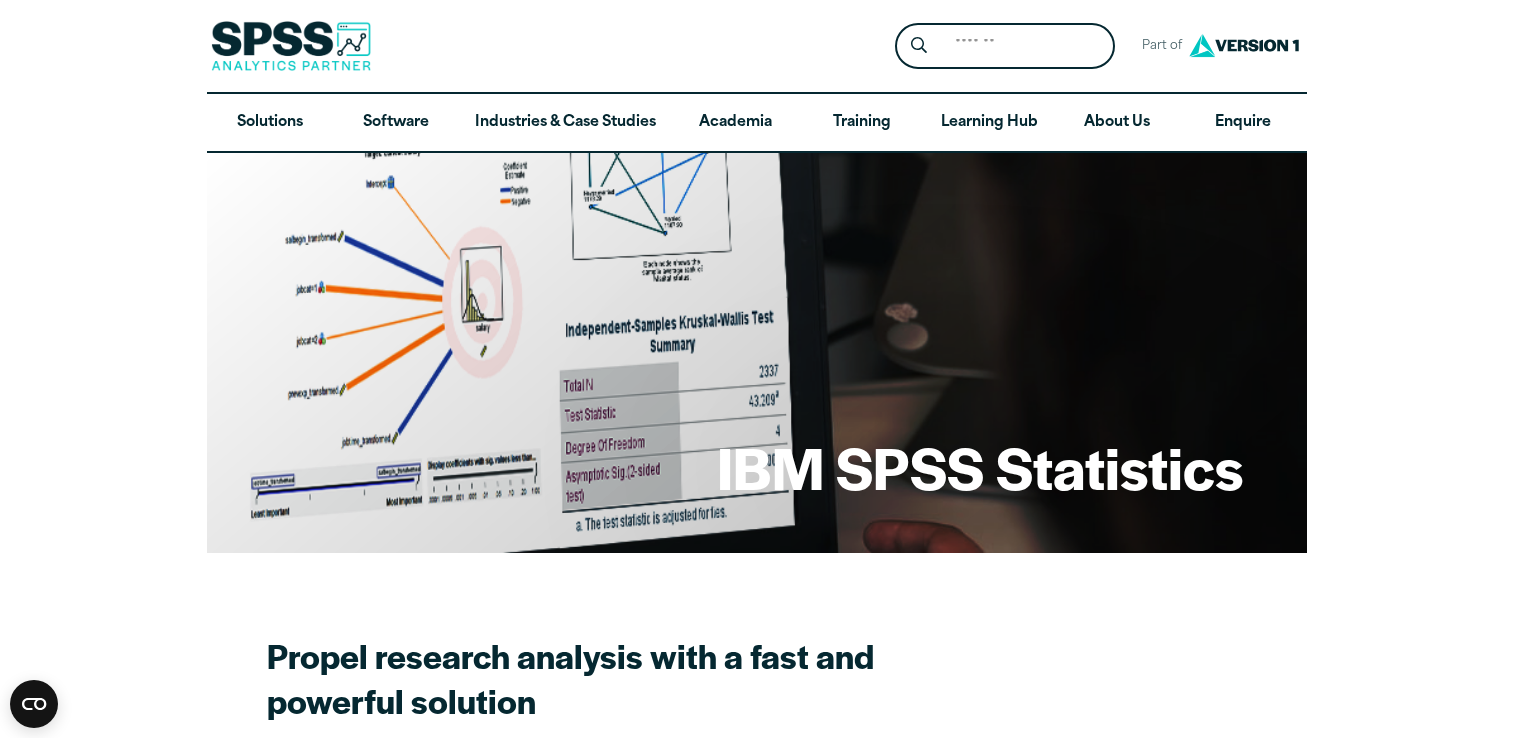 scroll, scrollTop: 0, scrollLeft: 0, axis: both 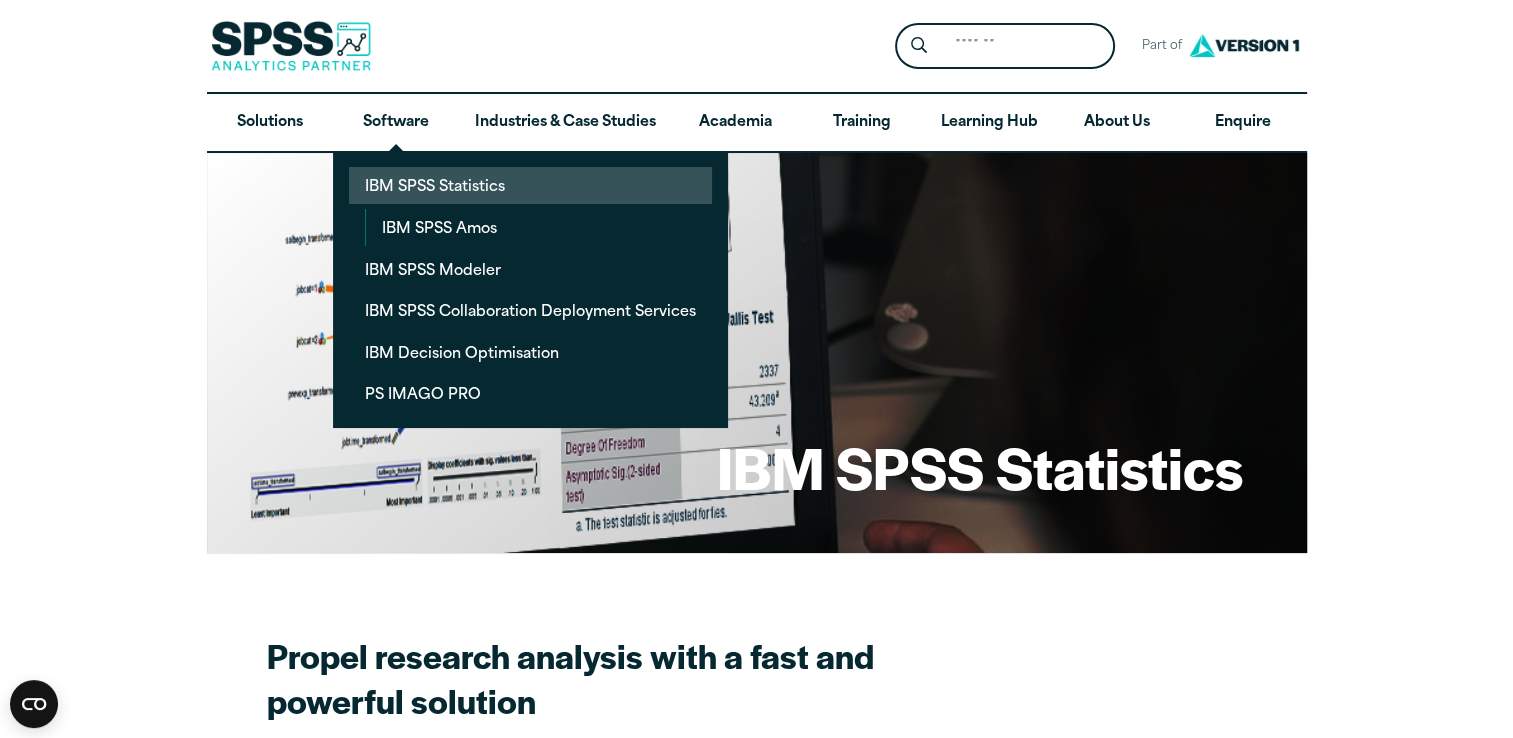 click on "IBM SPSS Statistics" at bounding box center (530, 185) 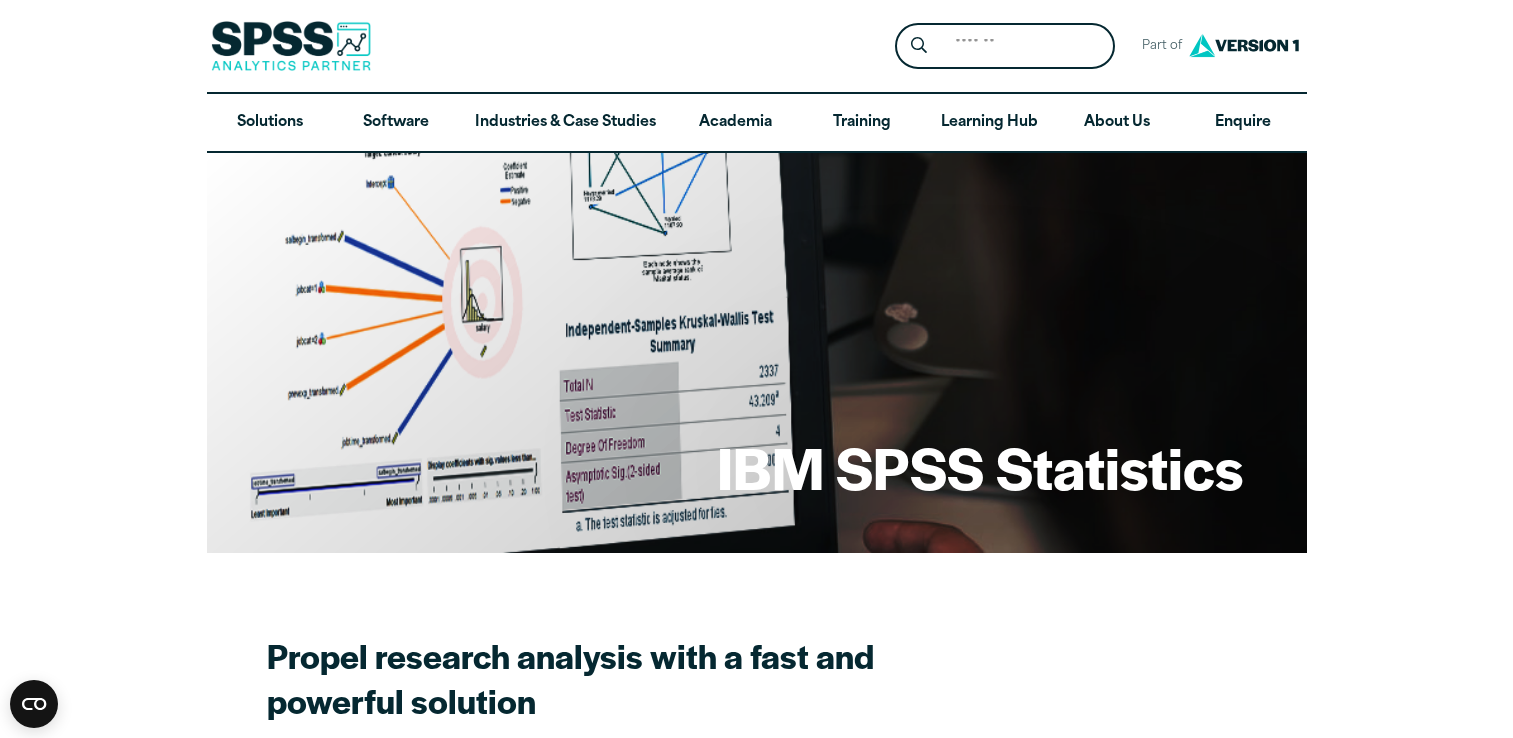 scroll, scrollTop: 0, scrollLeft: 0, axis: both 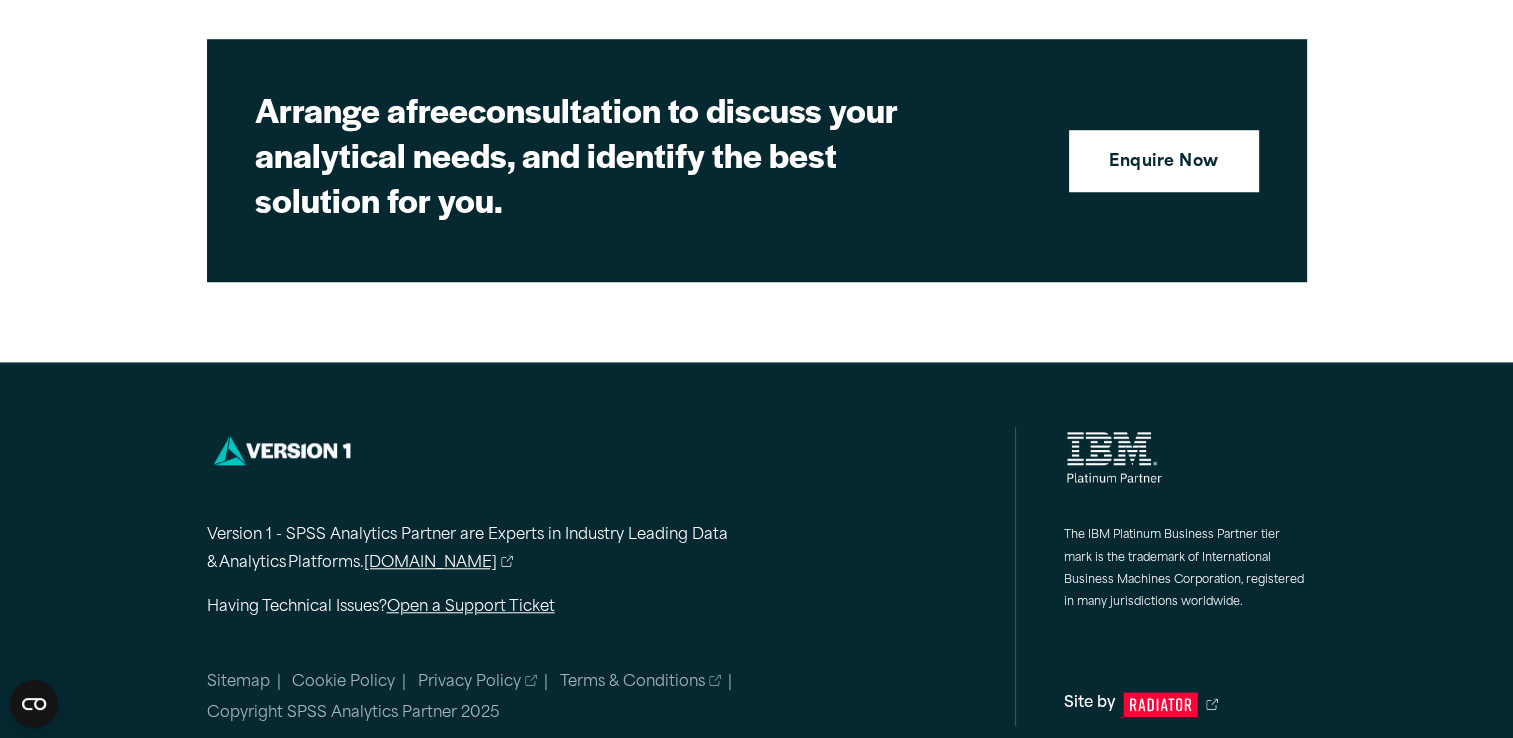 click on "Open a Support Ticket" at bounding box center (471, 607) 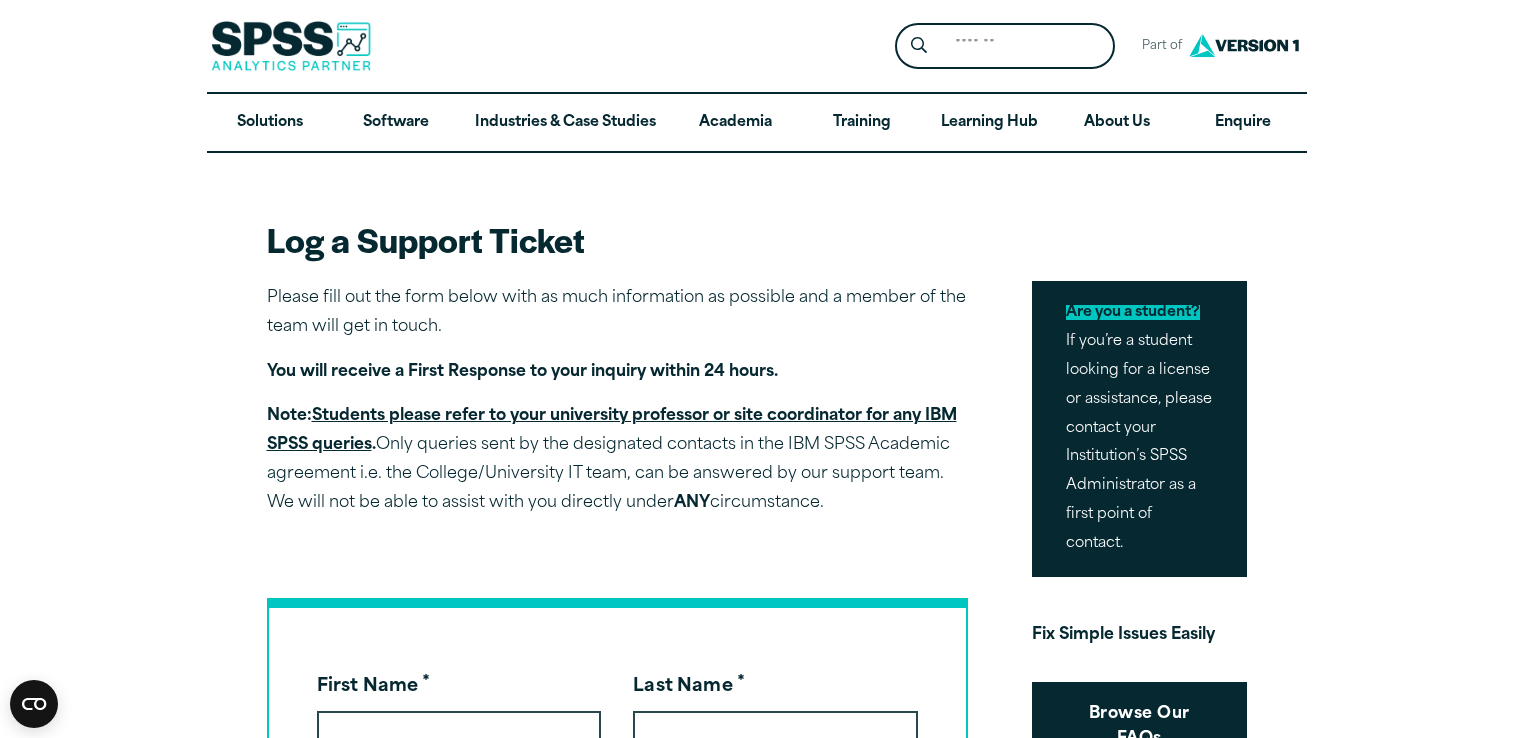 scroll, scrollTop: 0, scrollLeft: 0, axis: both 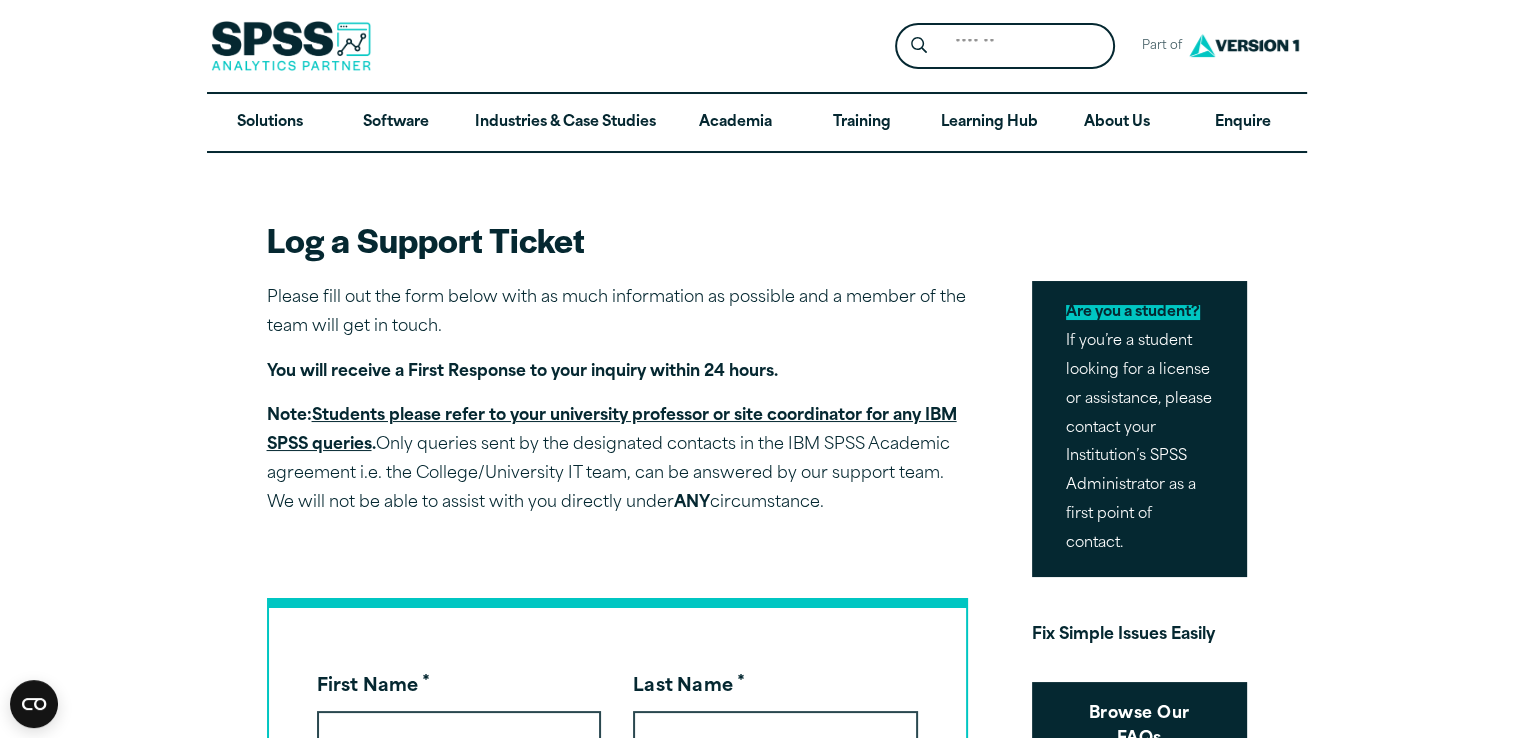 click on "First Name *" at bounding box center [459, 740] 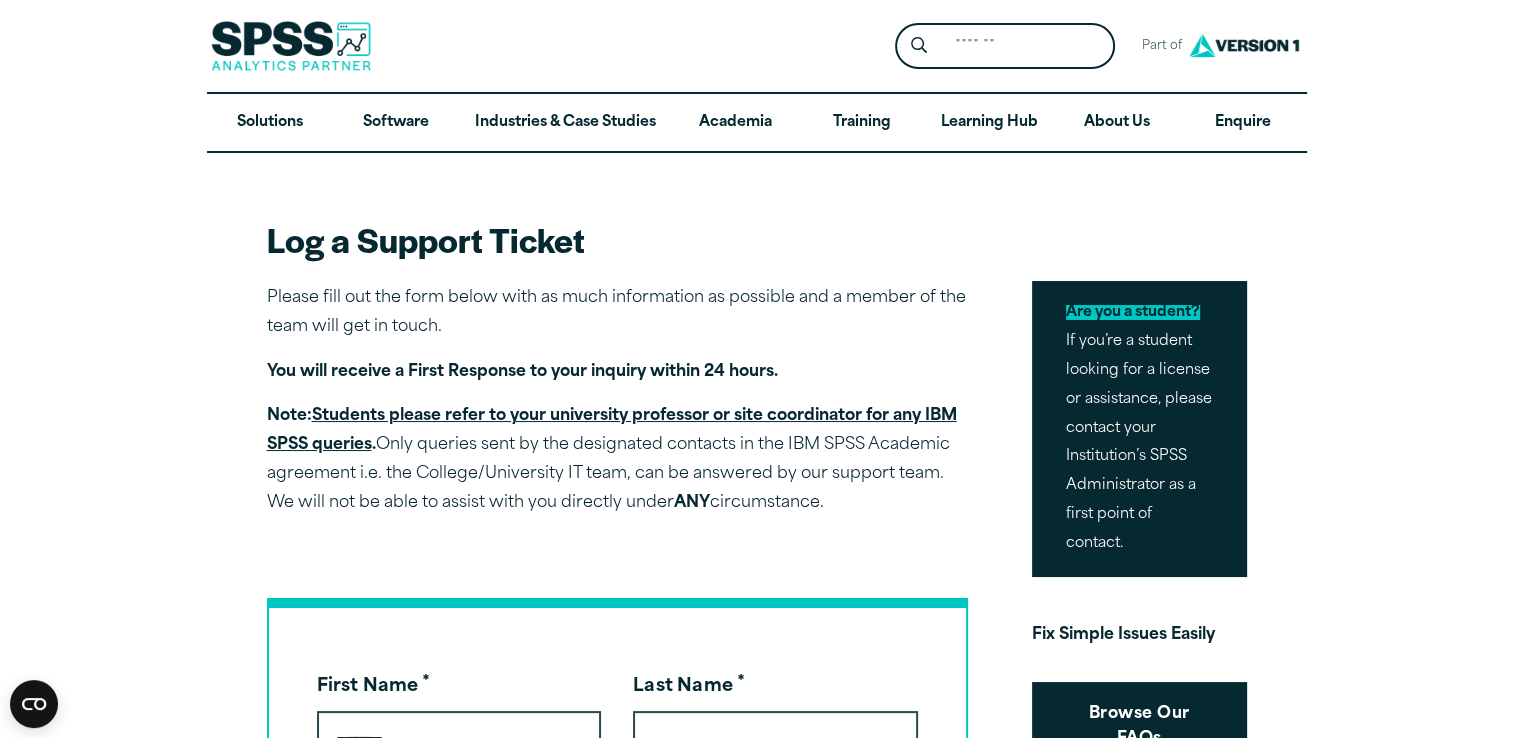 type on "*******" 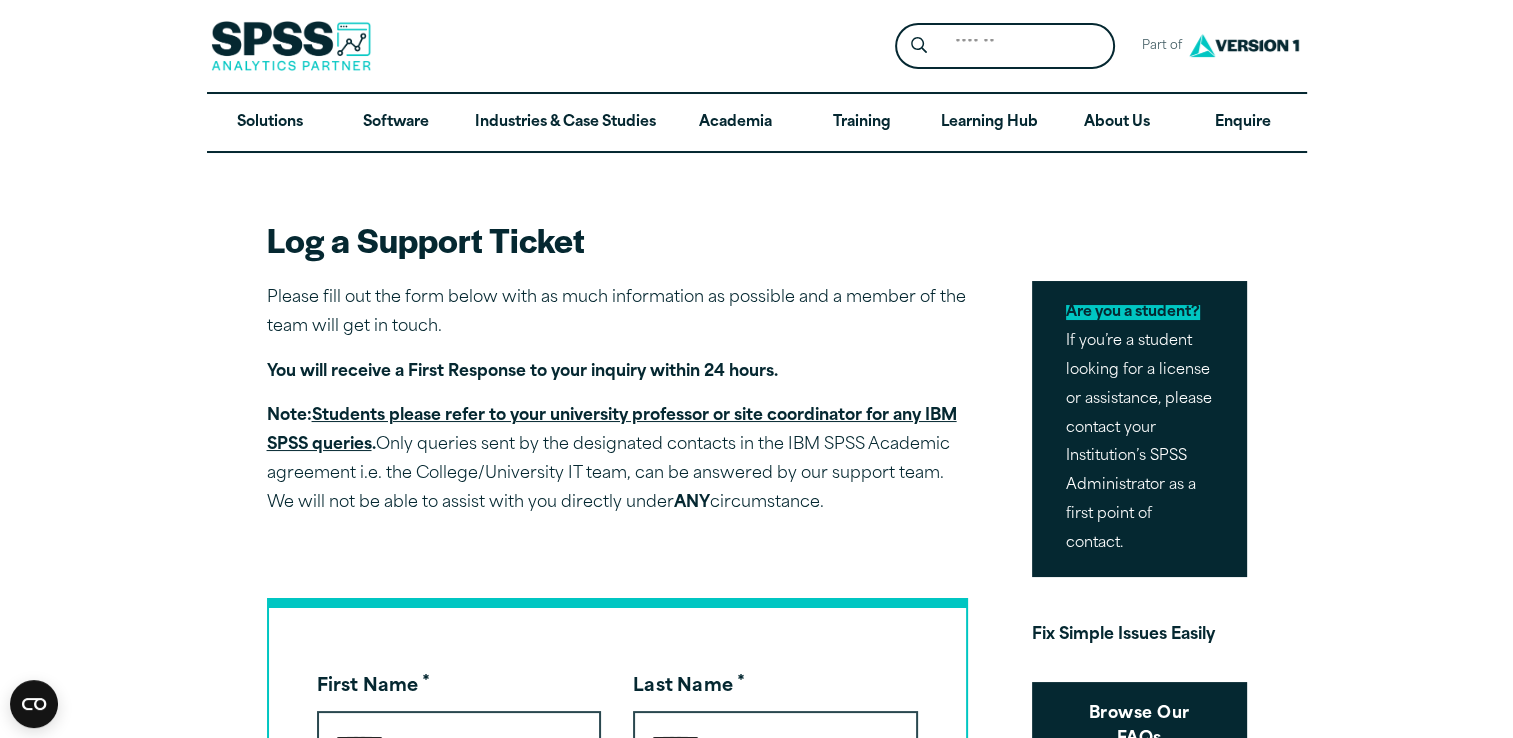 type on "**********" 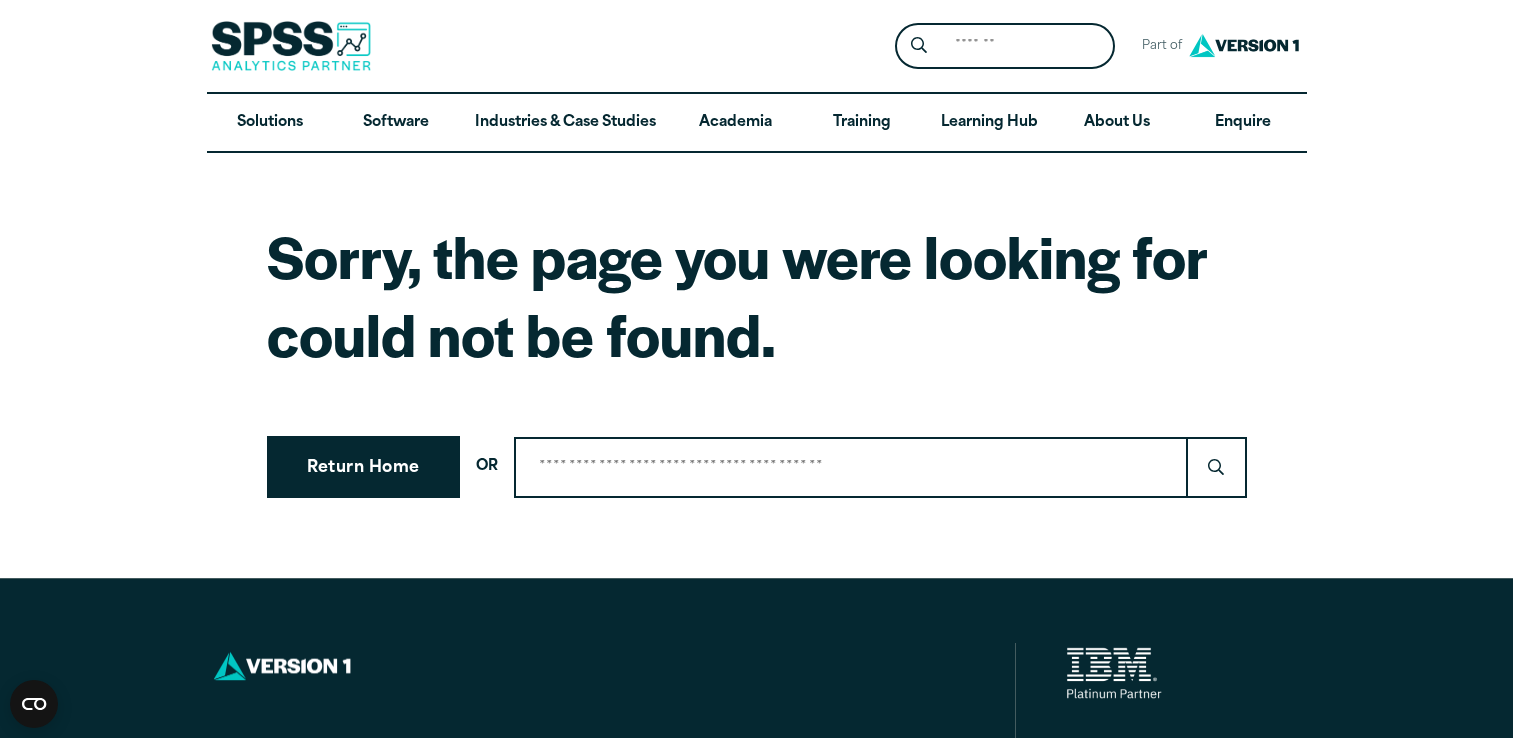scroll, scrollTop: 0, scrollLeft: 0, axis: both 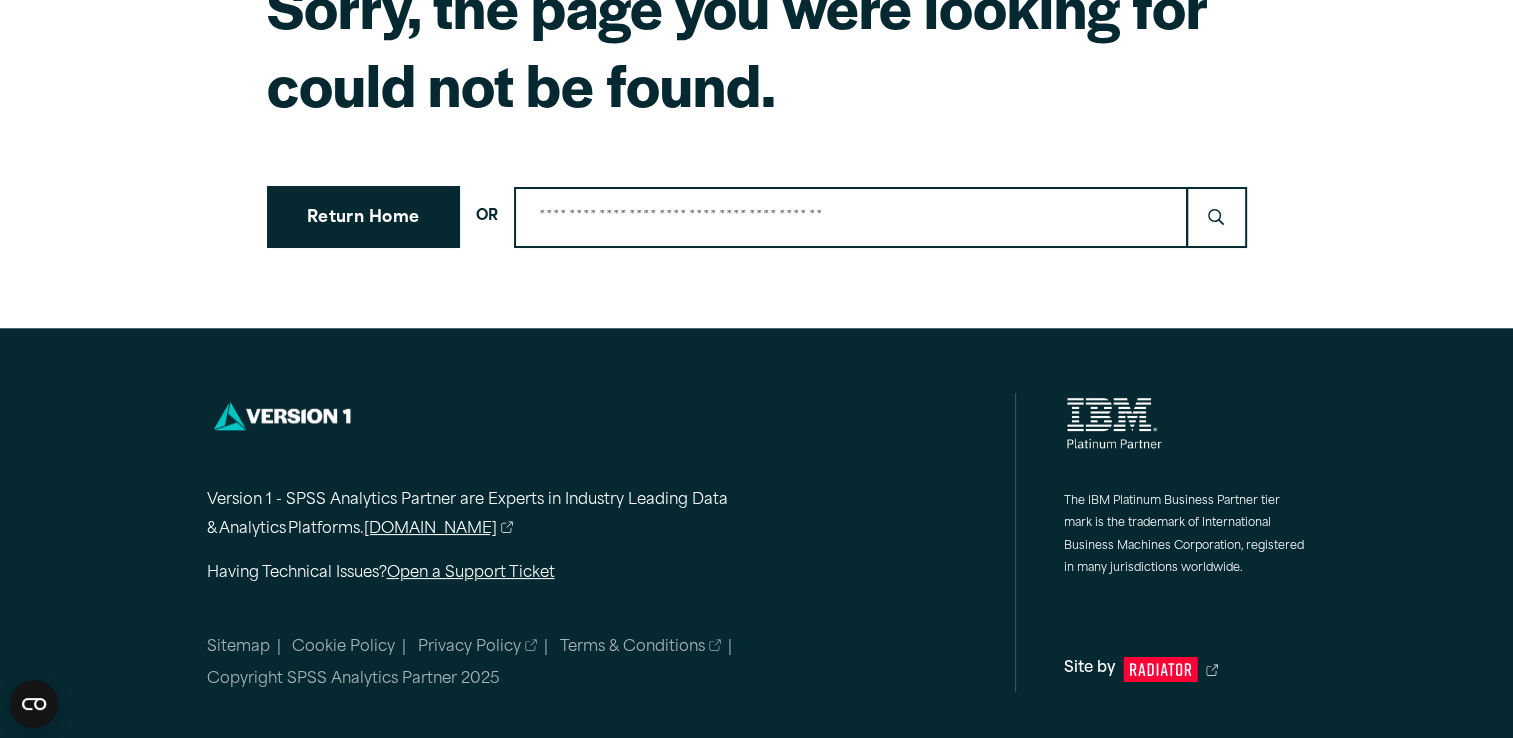 click on "Open a Support Ticket" at bounding box center (471, 573) 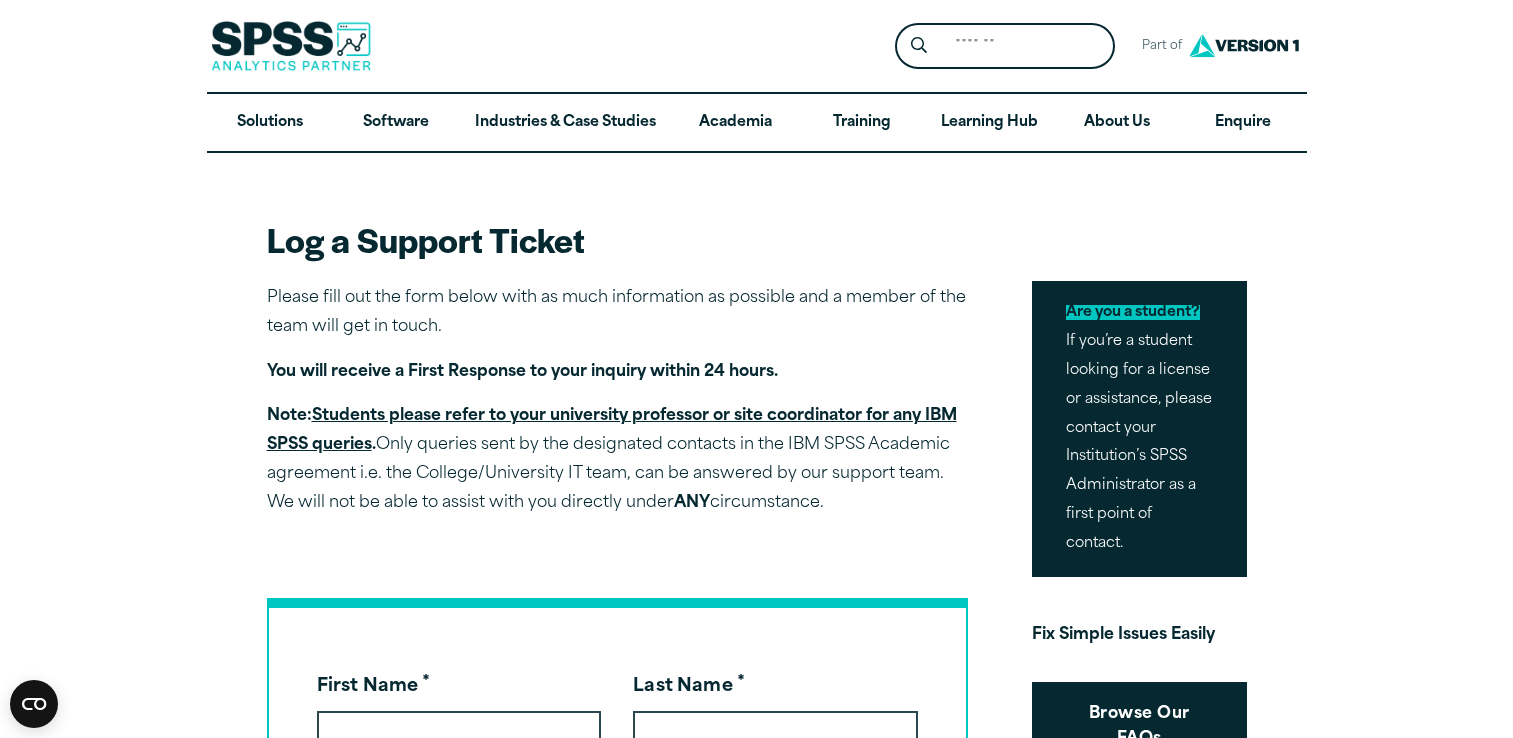 scroll, scrollTop: 0, scrollLeft: 0, axis: both 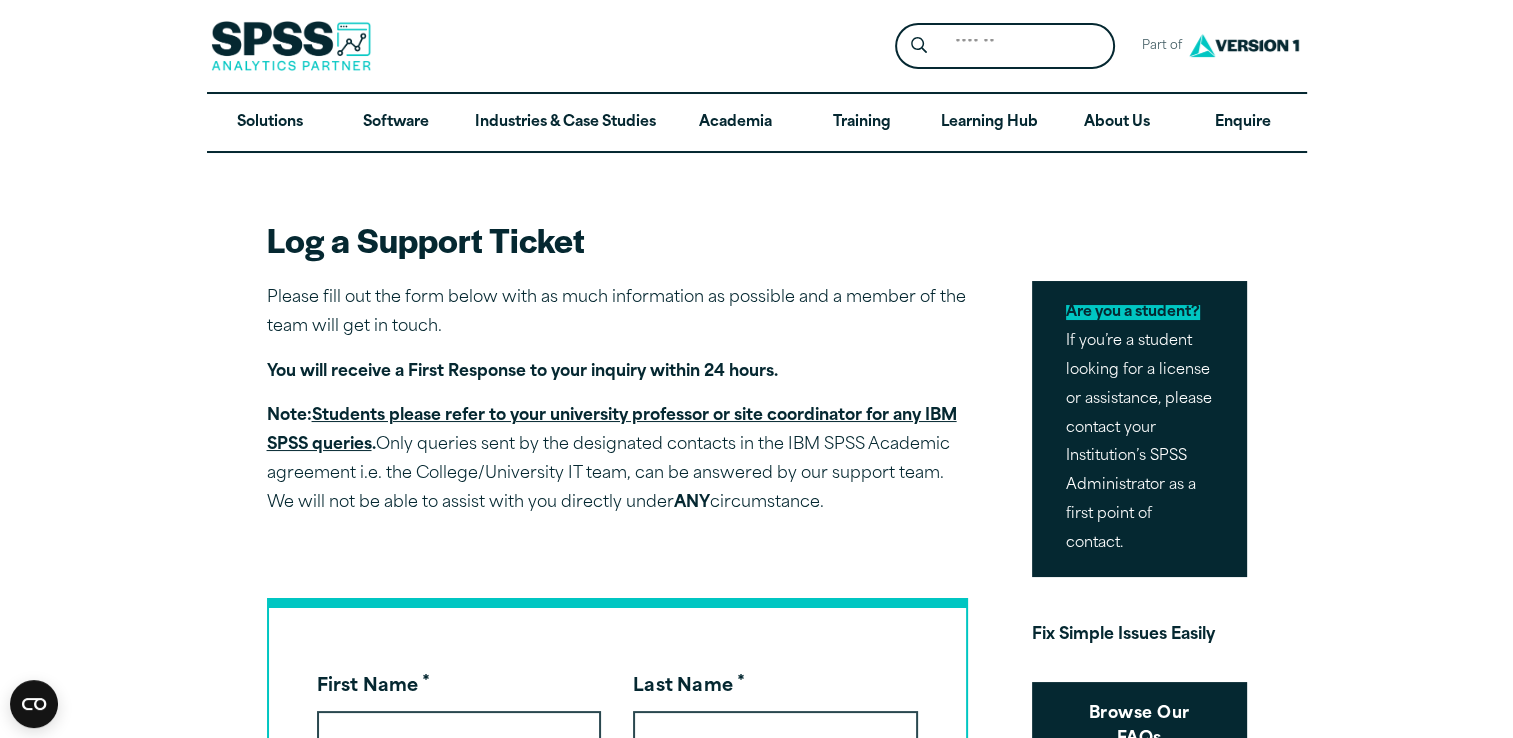 click on "First Name *" at bounding box center (459, 740) 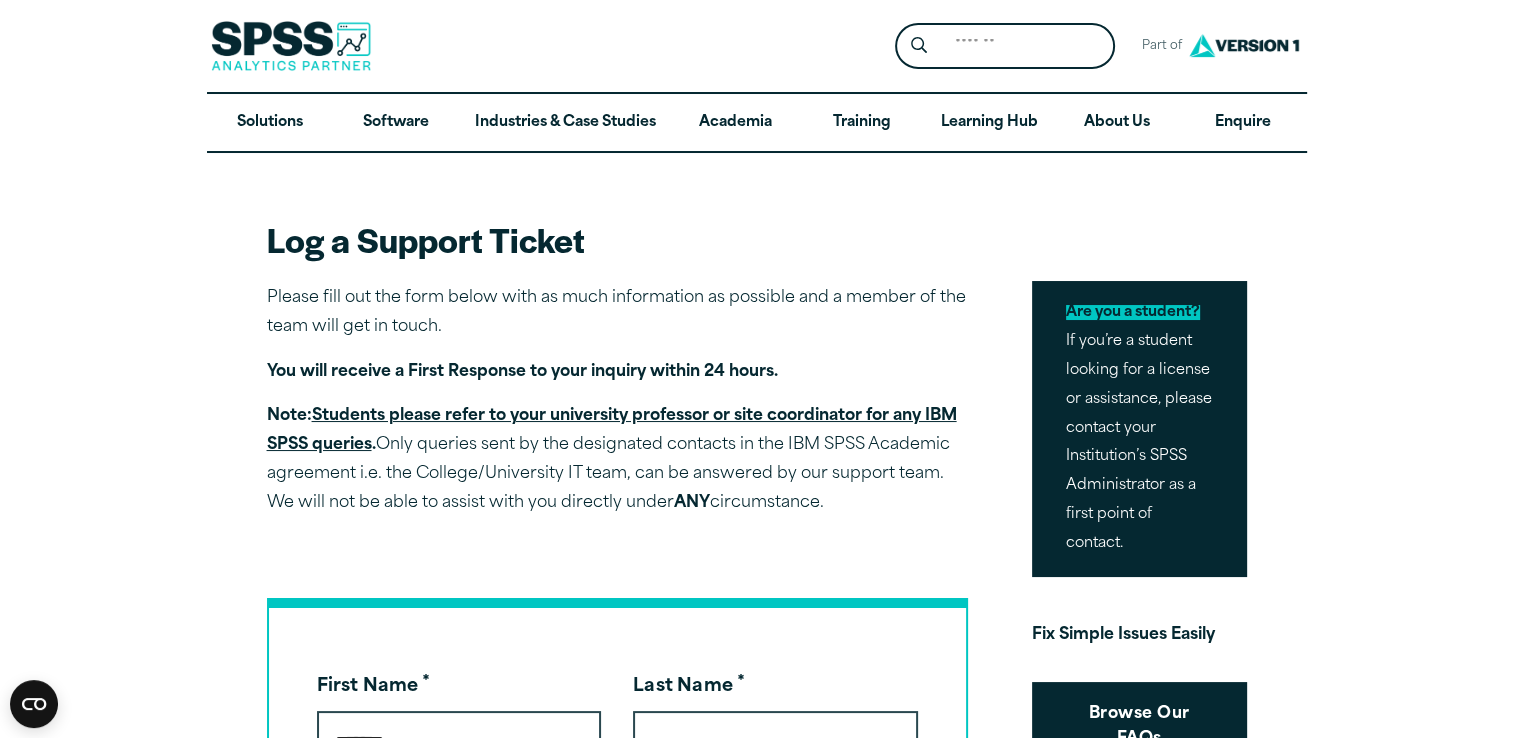 type on "*******" 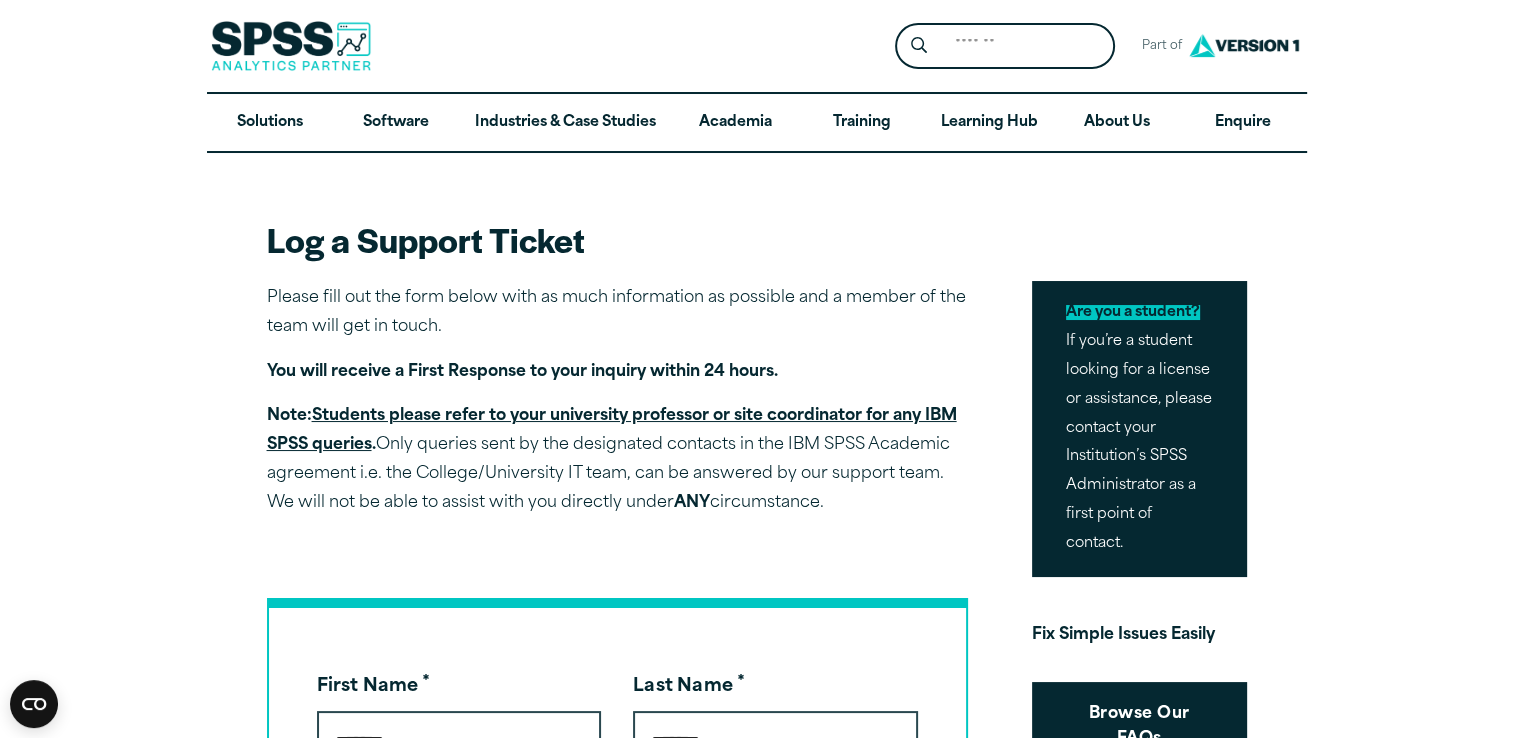 type on "**********" 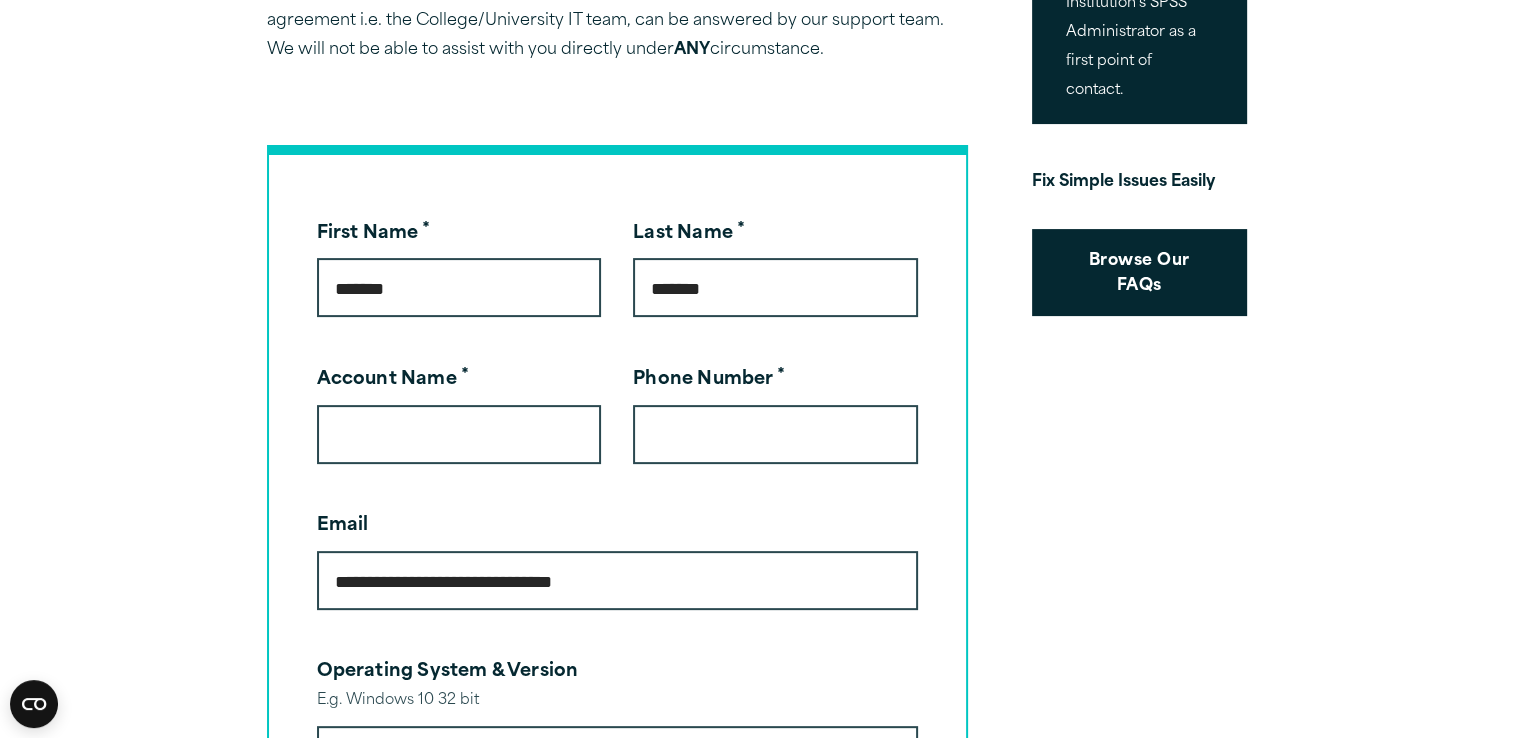 scroll, scrollTop: 515, scrollLeft: 0, axis: vertical 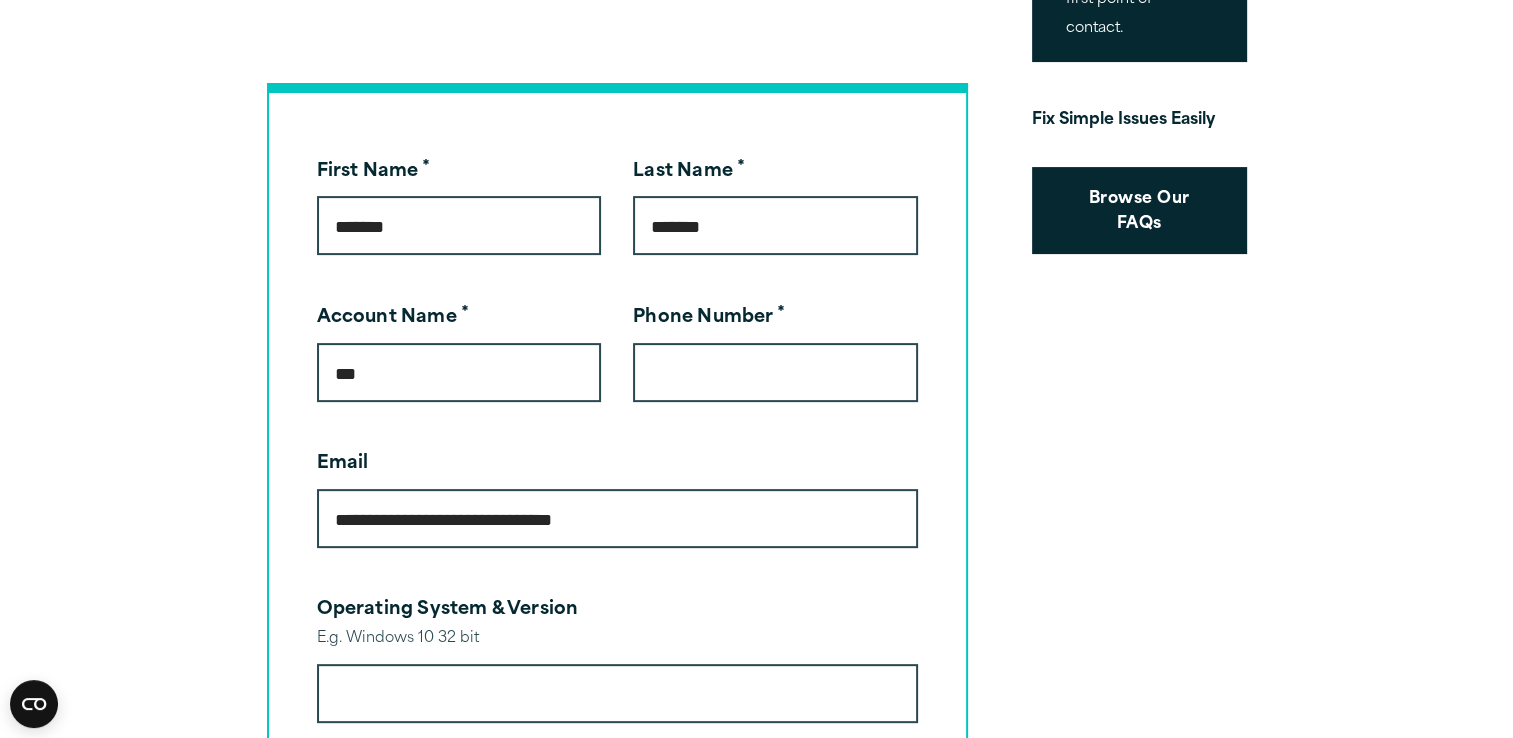 type on "***" 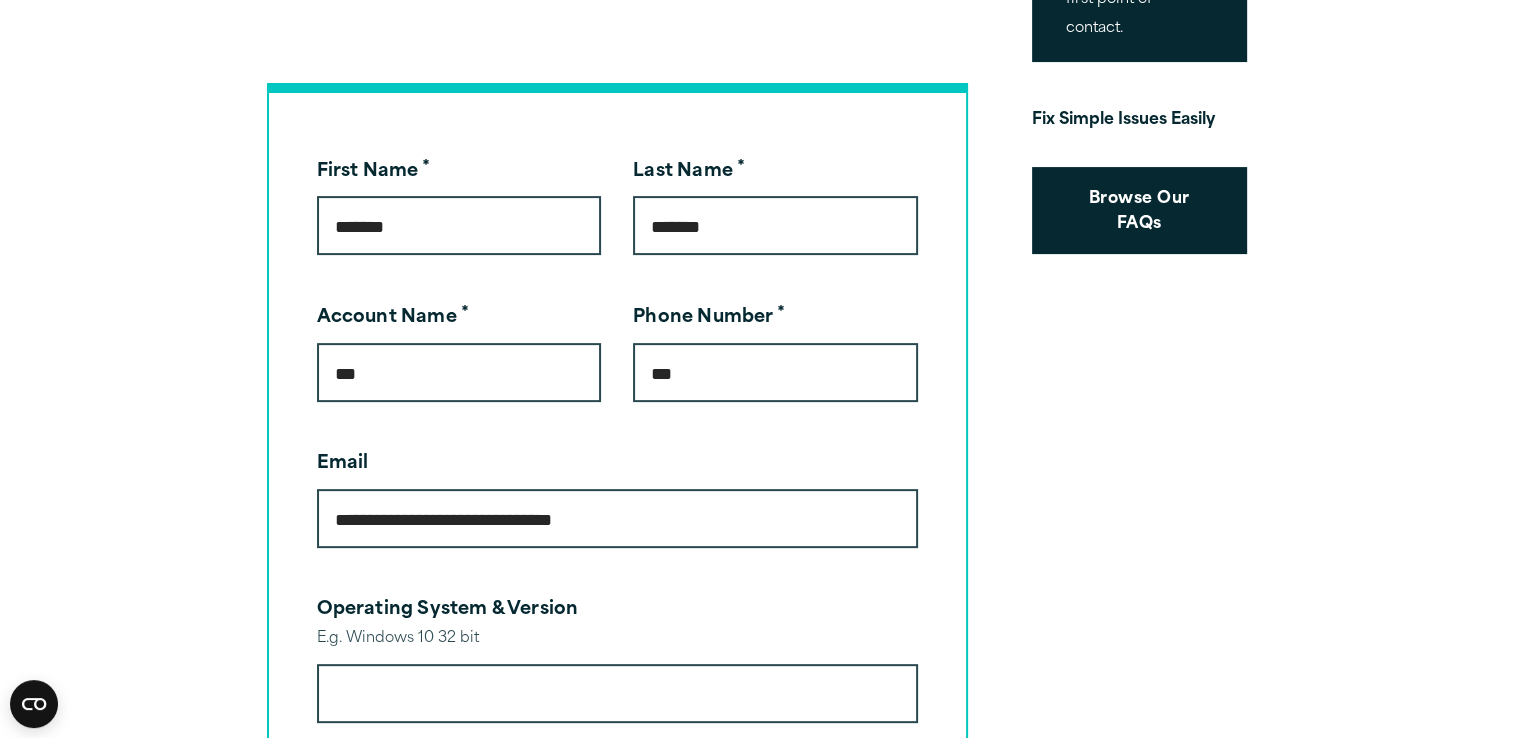 type on "**********" 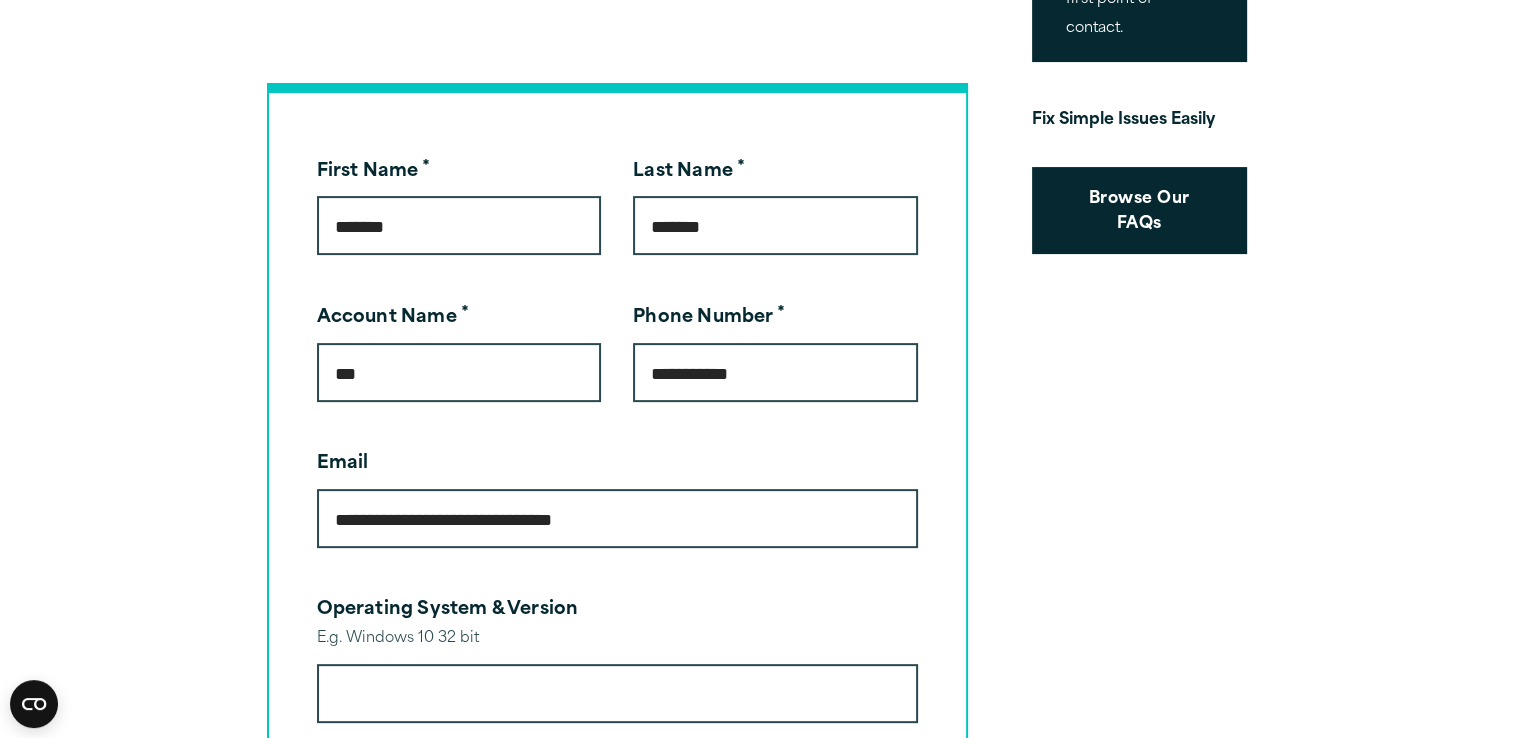 click on "Operating System & Version" at bounding box center (617, 693) 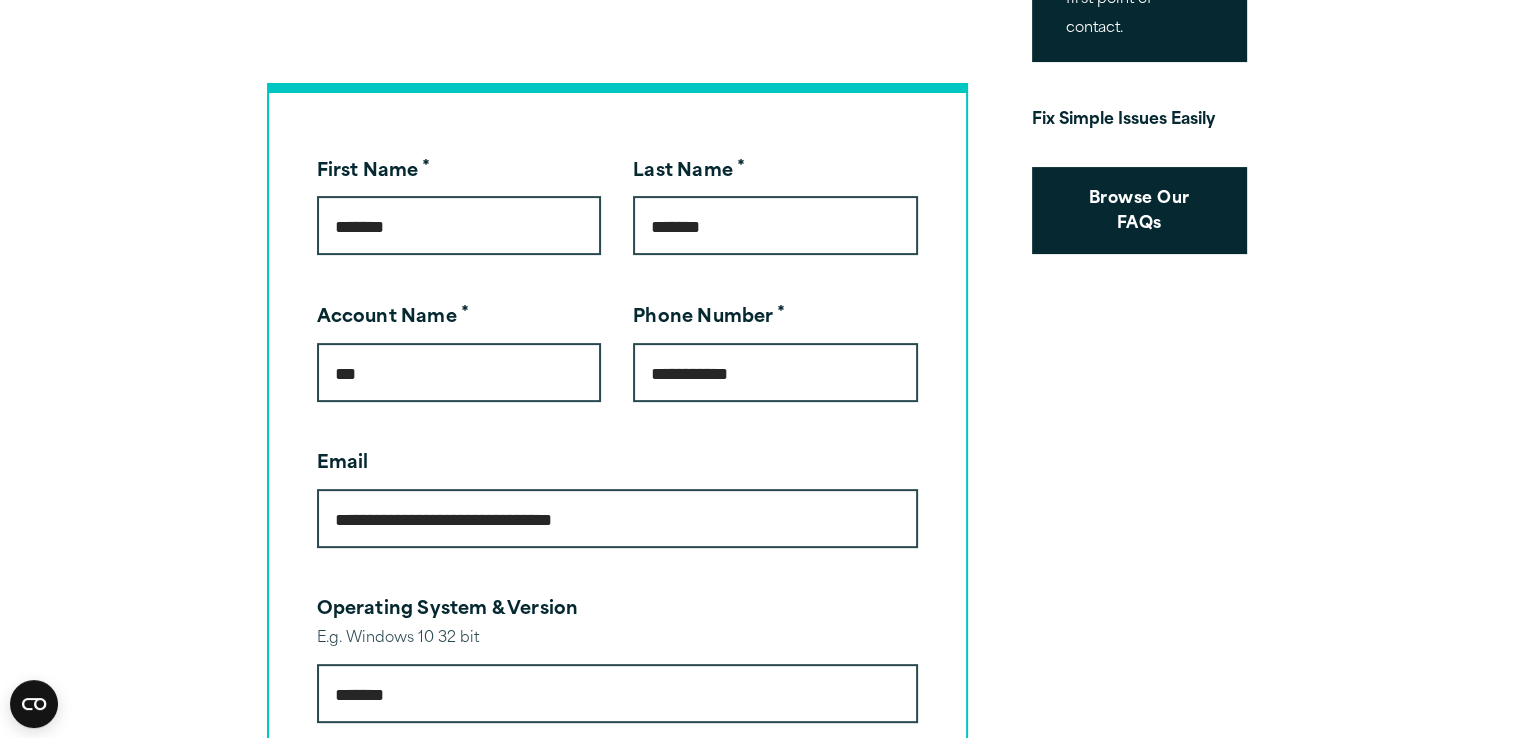type on "*******" 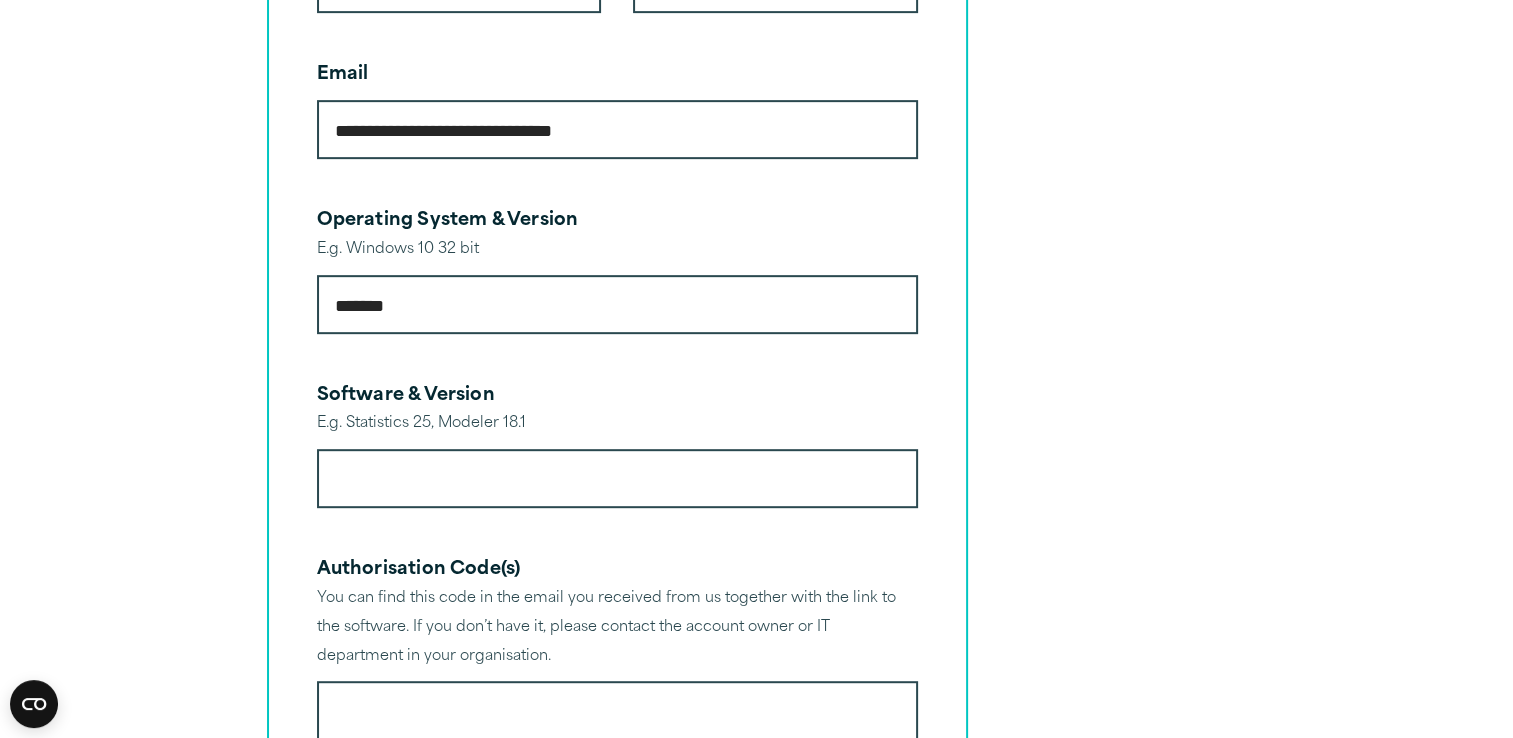 scroll, scrollTop: 1002, scrollLeft: 0, axis: vertical 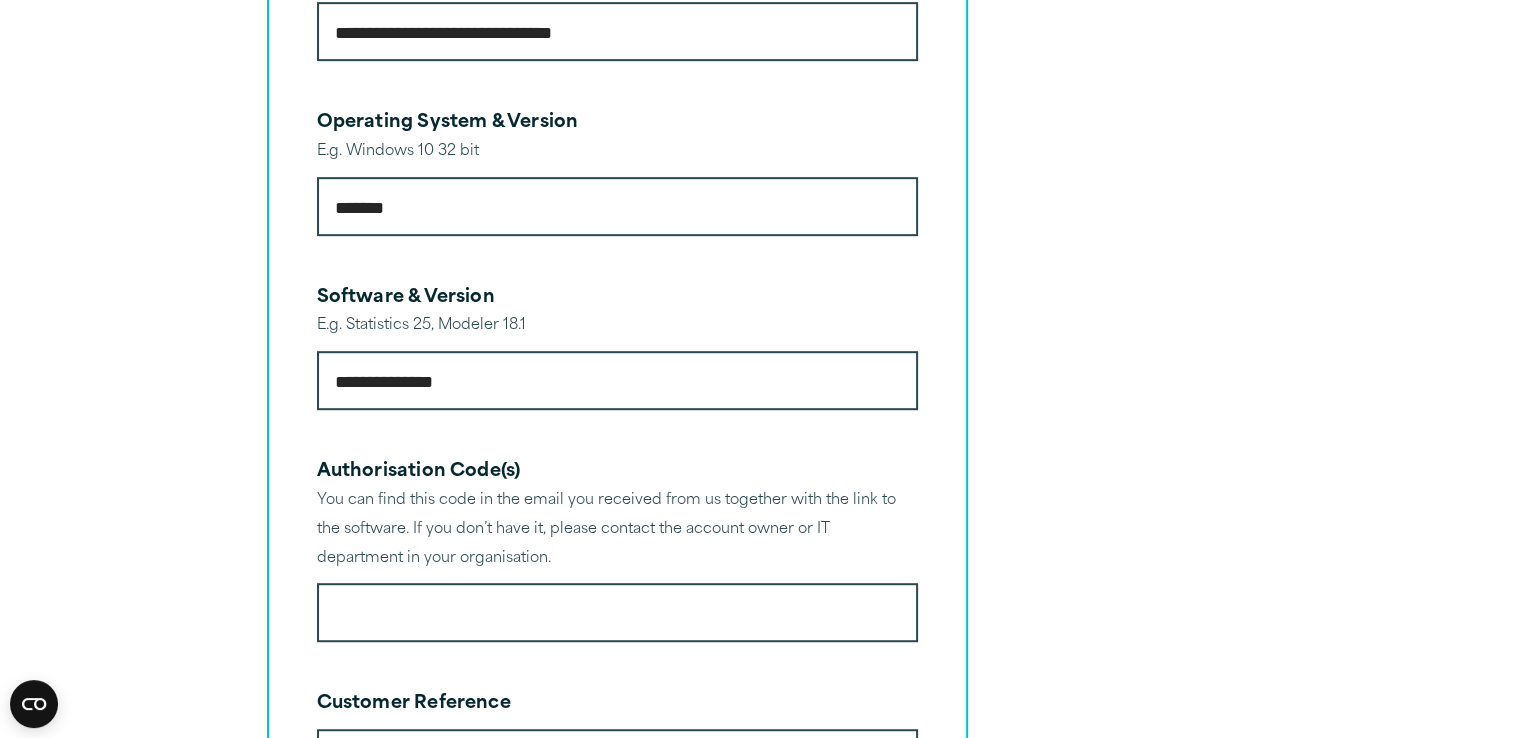 type on "**********" 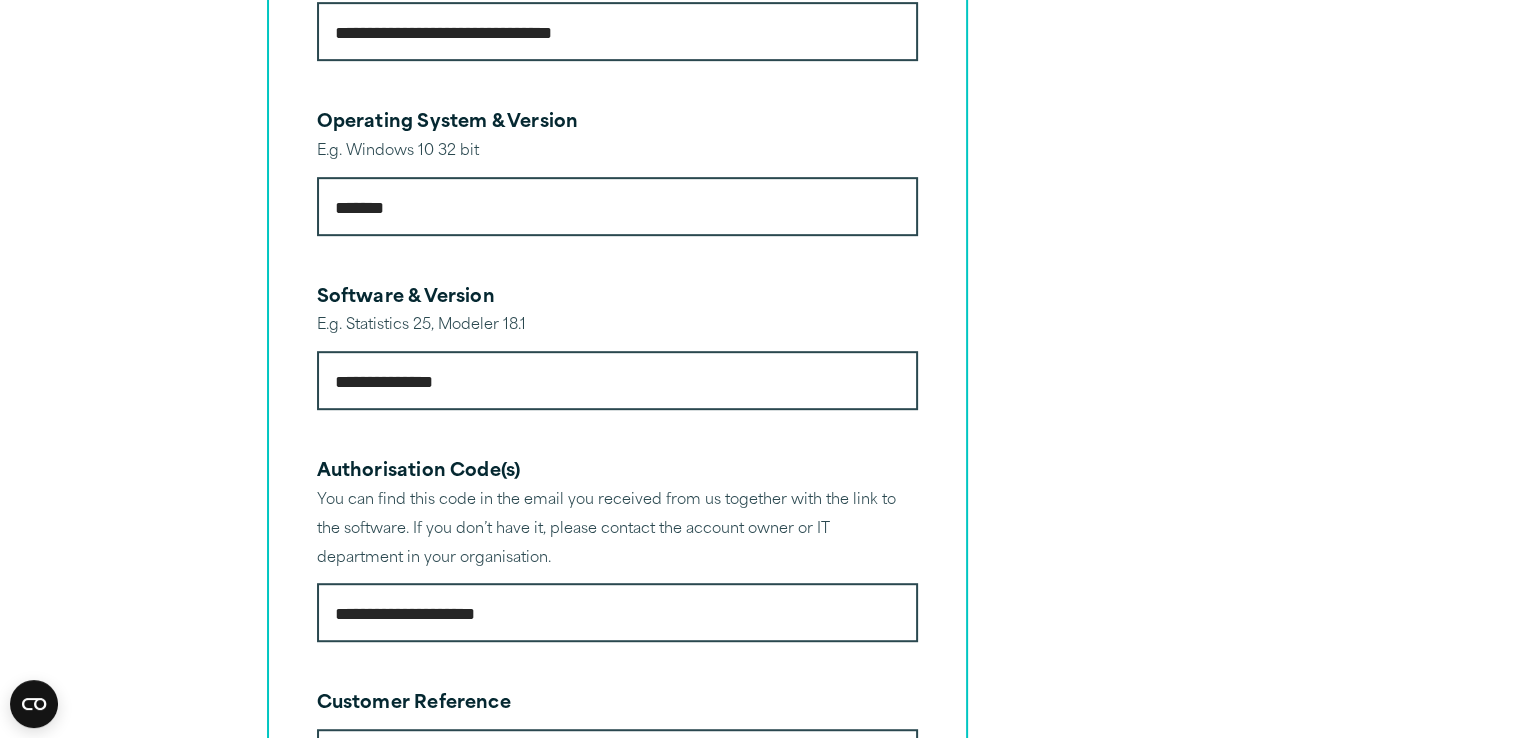 type on "**********" 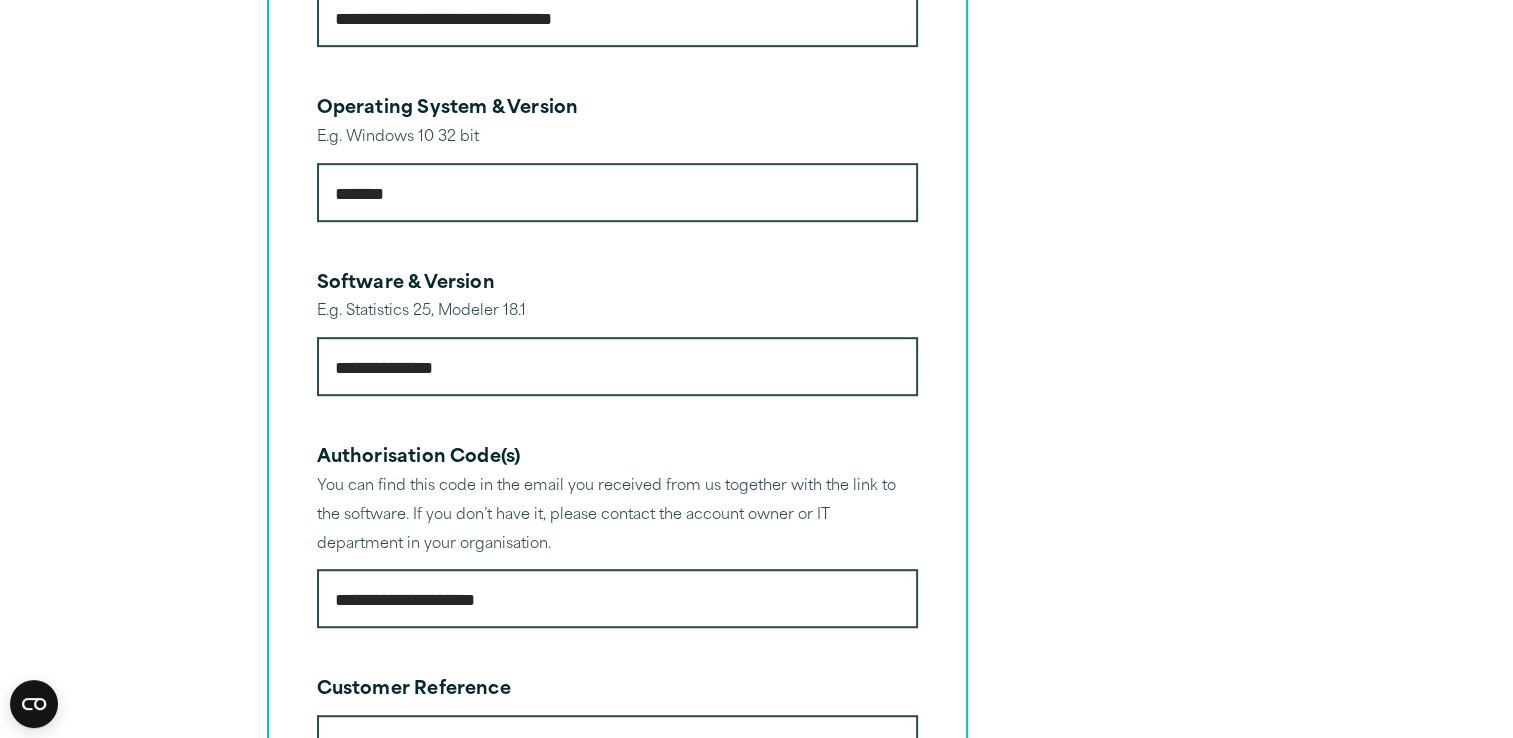 type on "*" 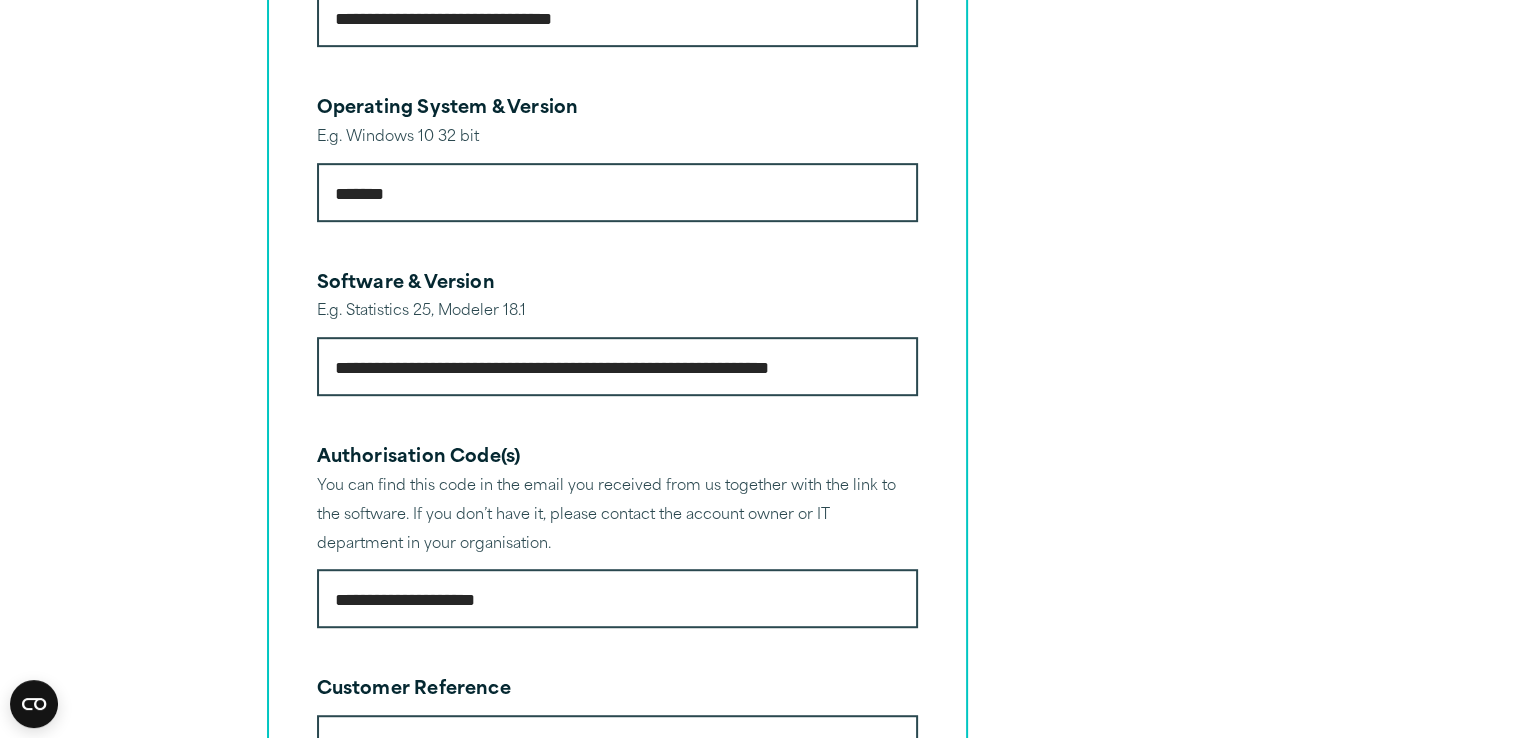 scroll, scrollTop: 0, scrollLeft: 46, axis: horizontal 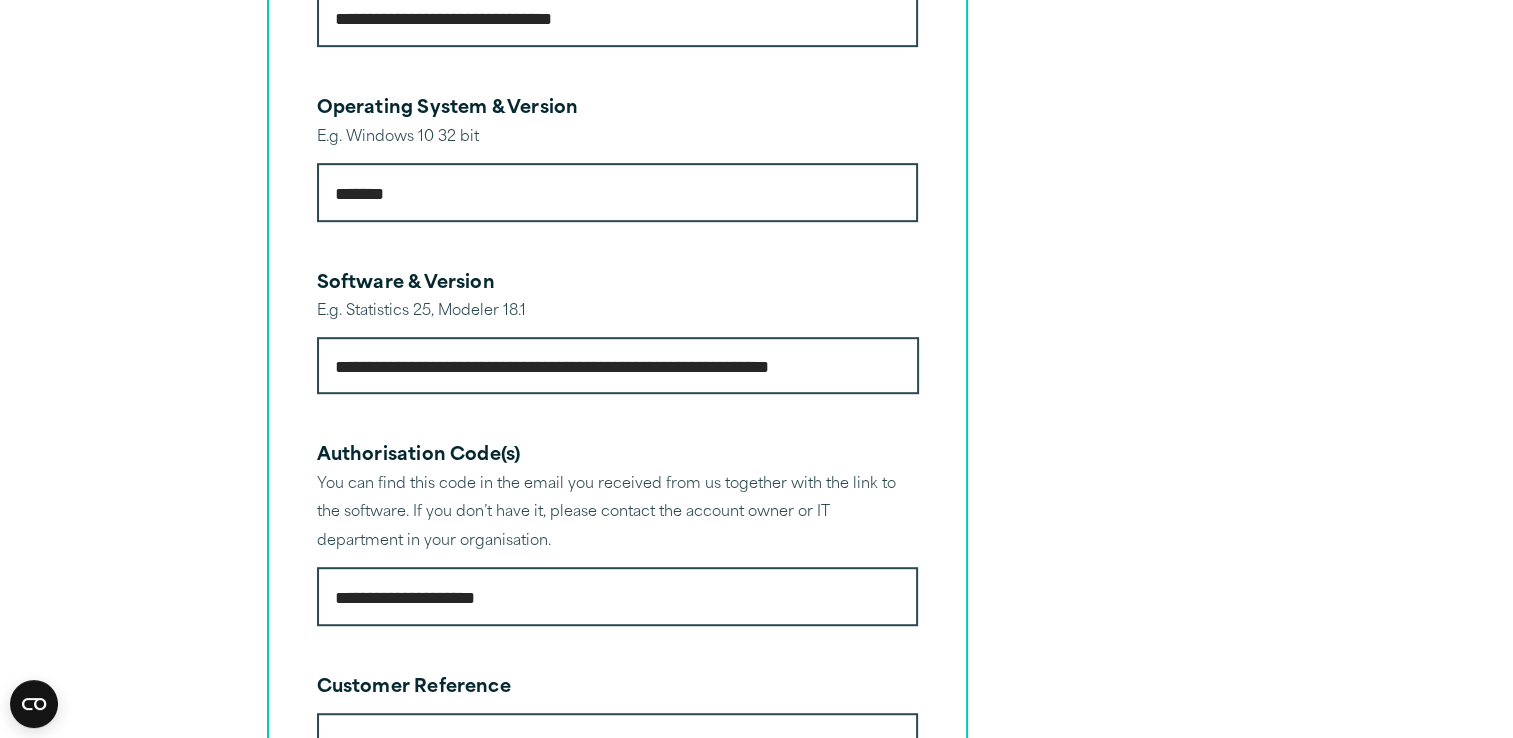 type on "**********" 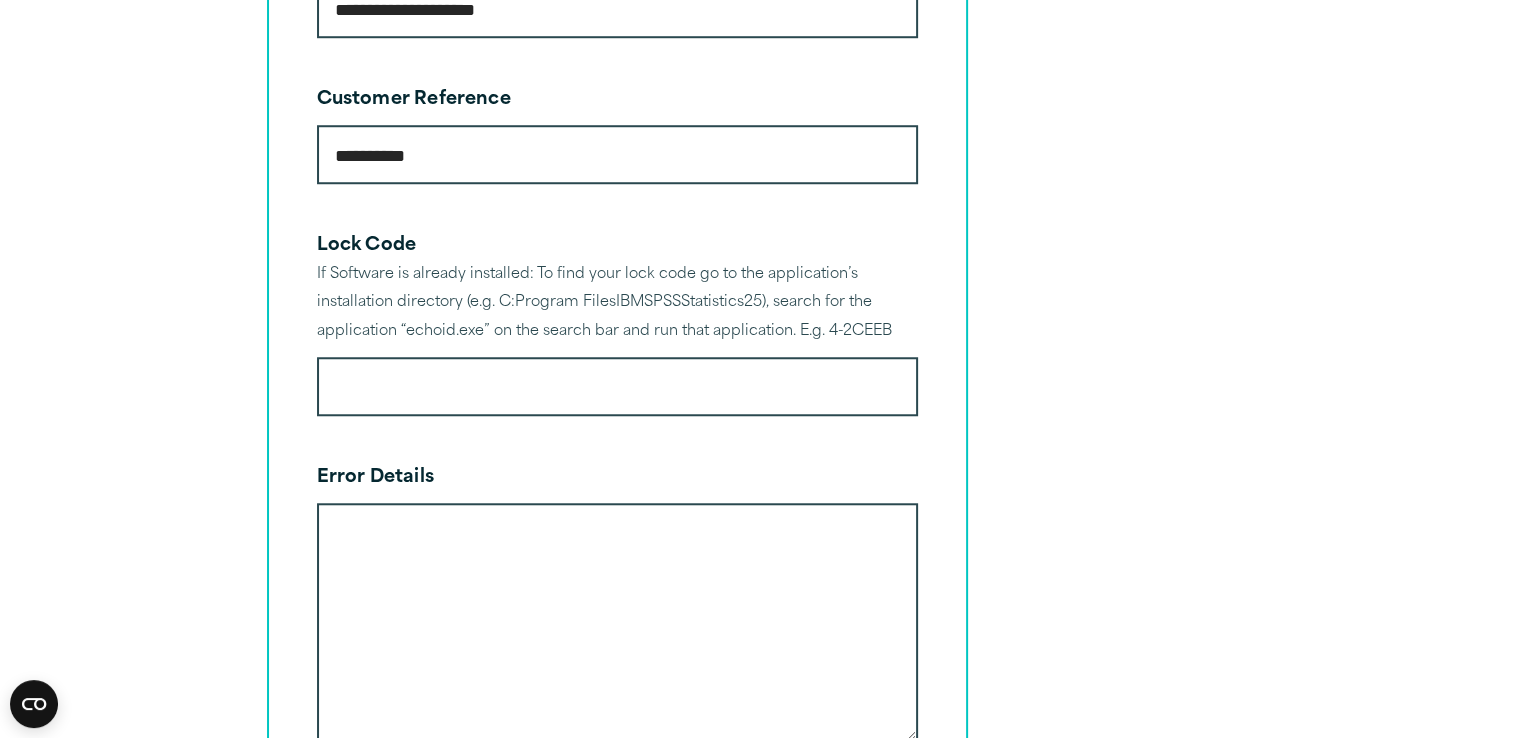scroll, scrollTop: 1605, scrollLeft: 0, axis: vertical 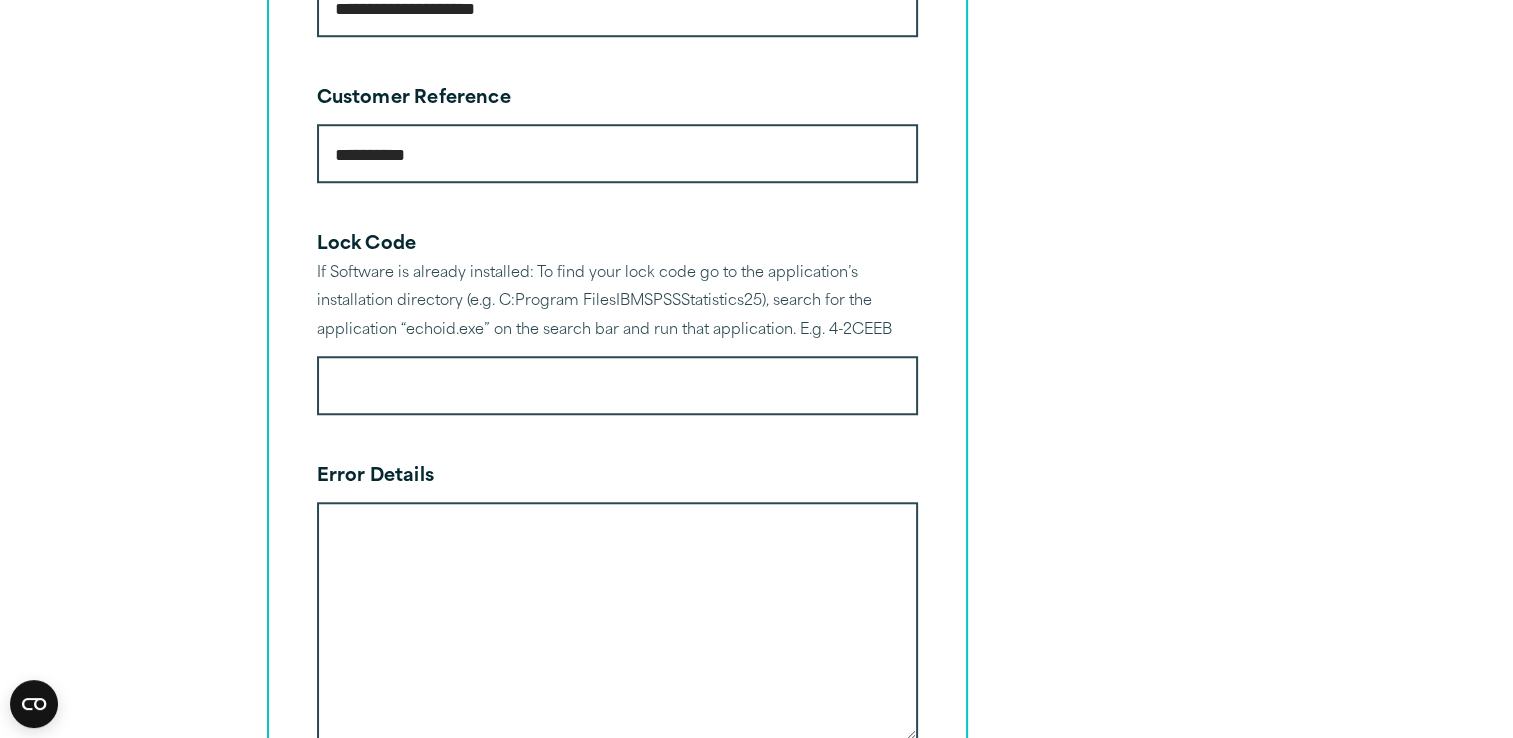 click on "Error Details" at bounding box center [617, 621] 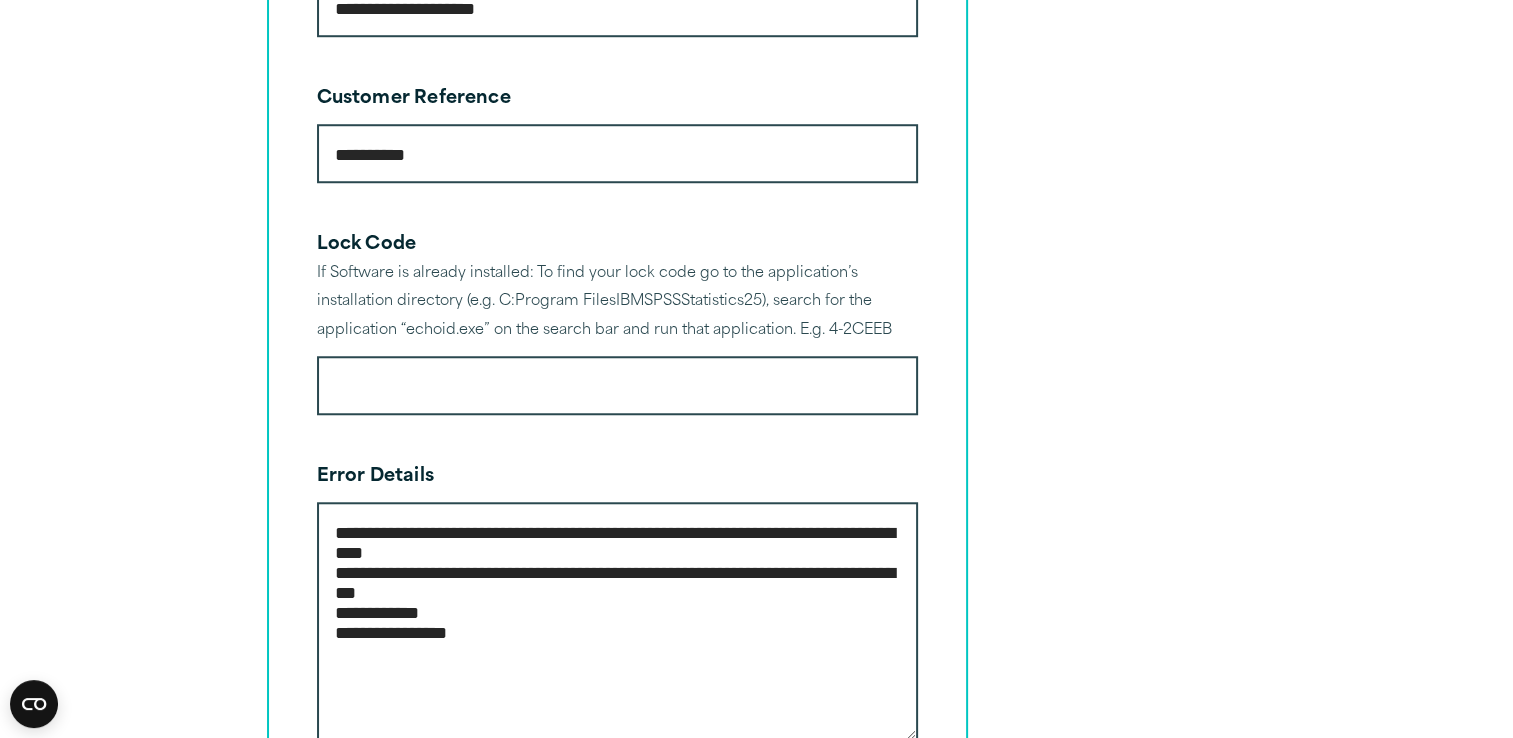 type on "**********" 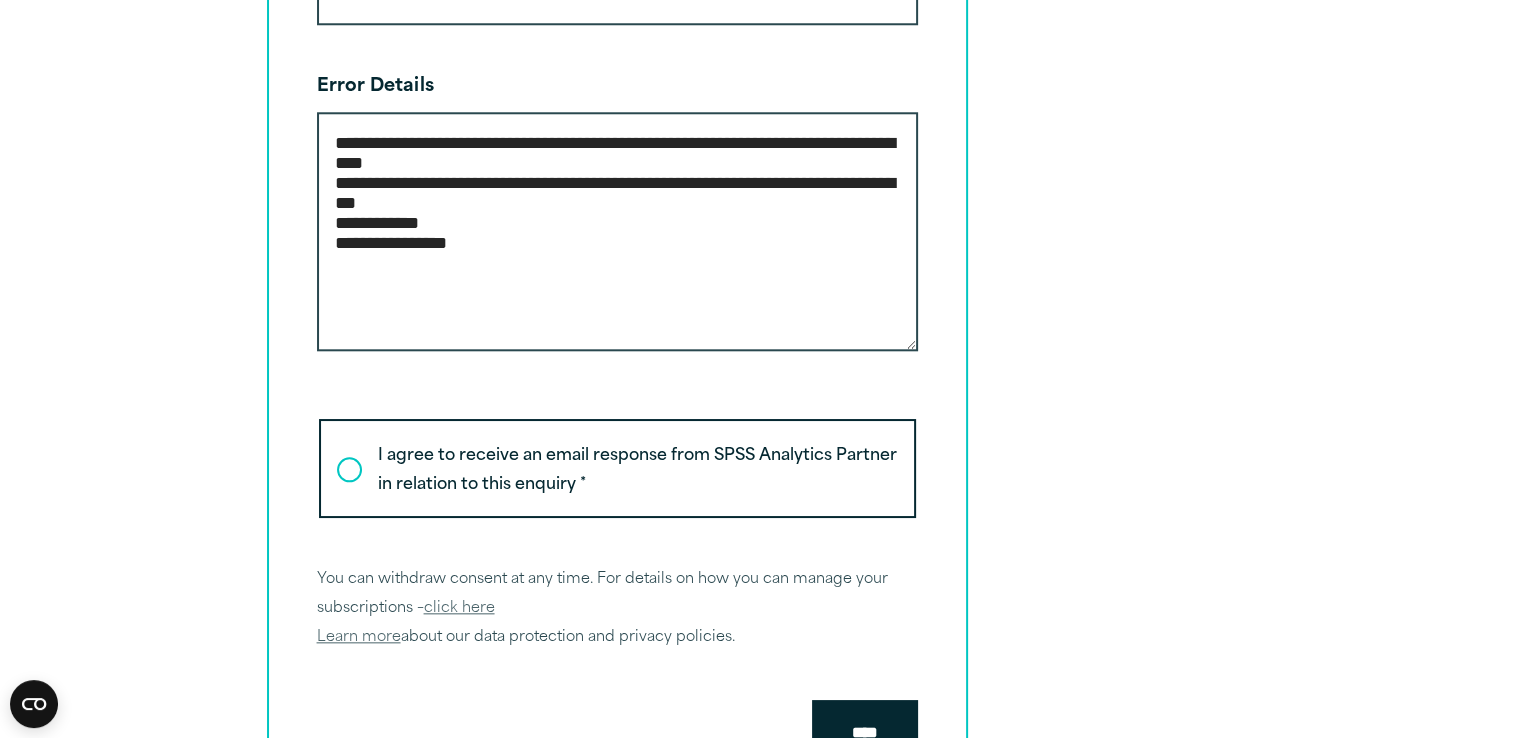 scroll, scrollTop: 2041, scrollLeft: 0, axis: vertical 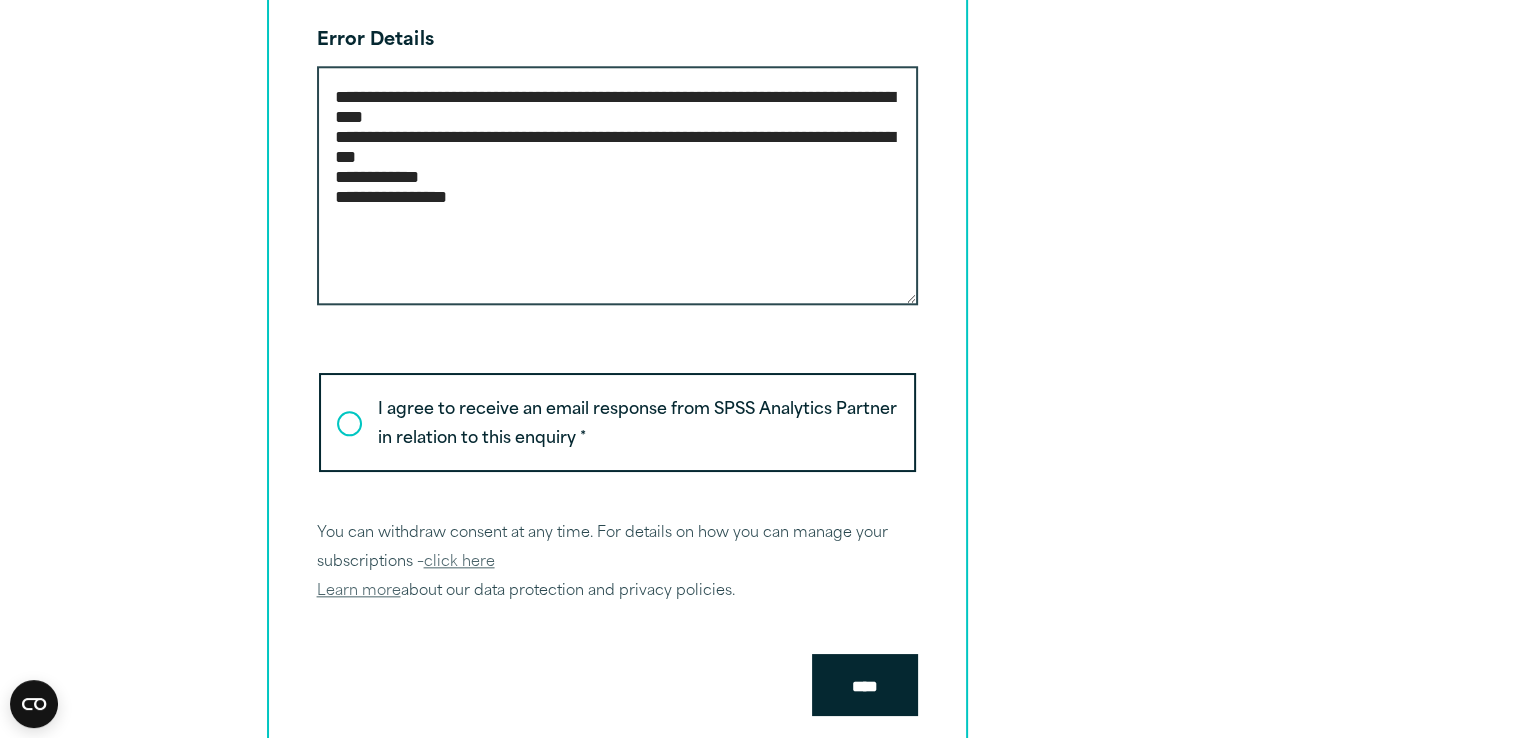 click on "I agree to receive an email response from SPSS Analytics Partner in relation to this enquiry * *" at bounding box center (617, 422) 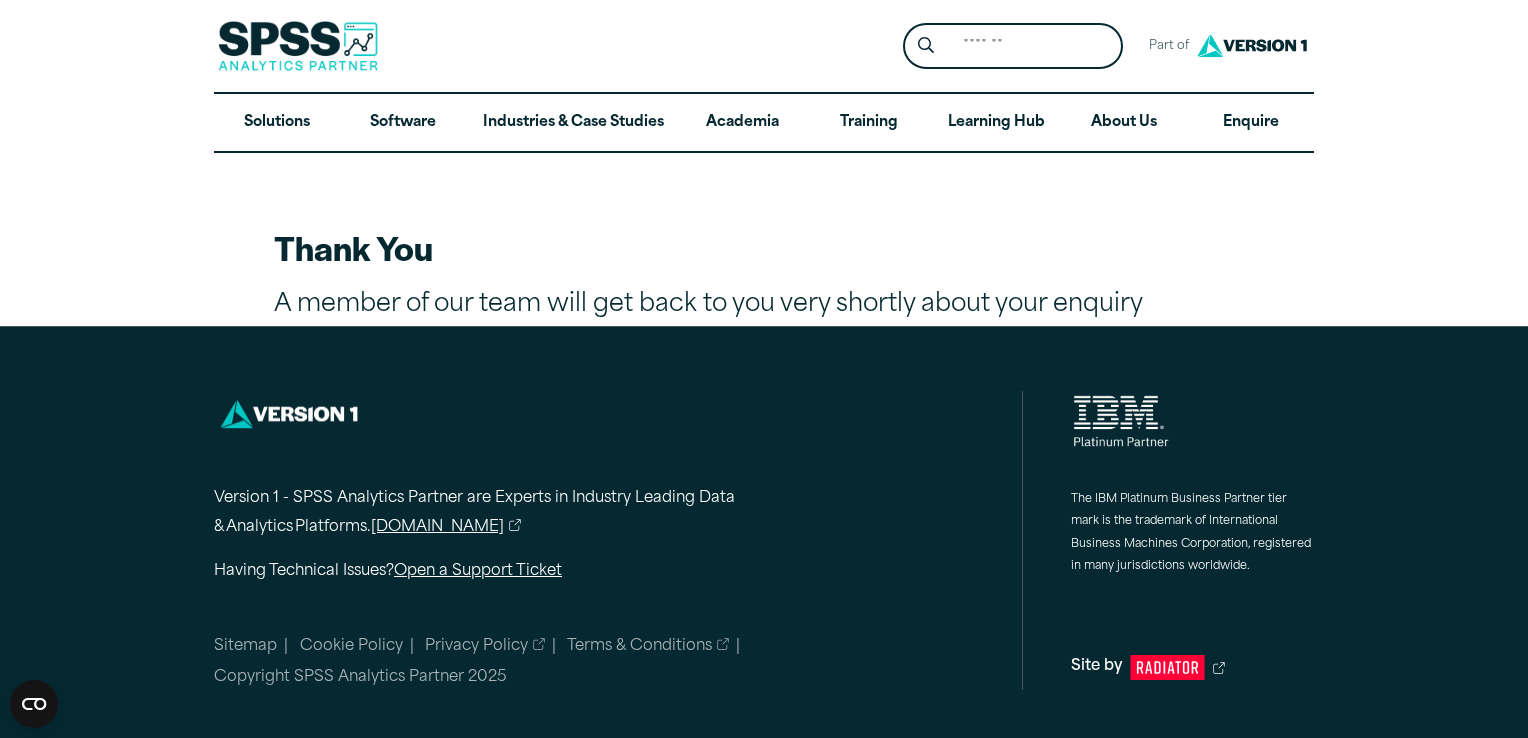 scroll, scrollTop: 0, scrollLeft: 0, axis: both 